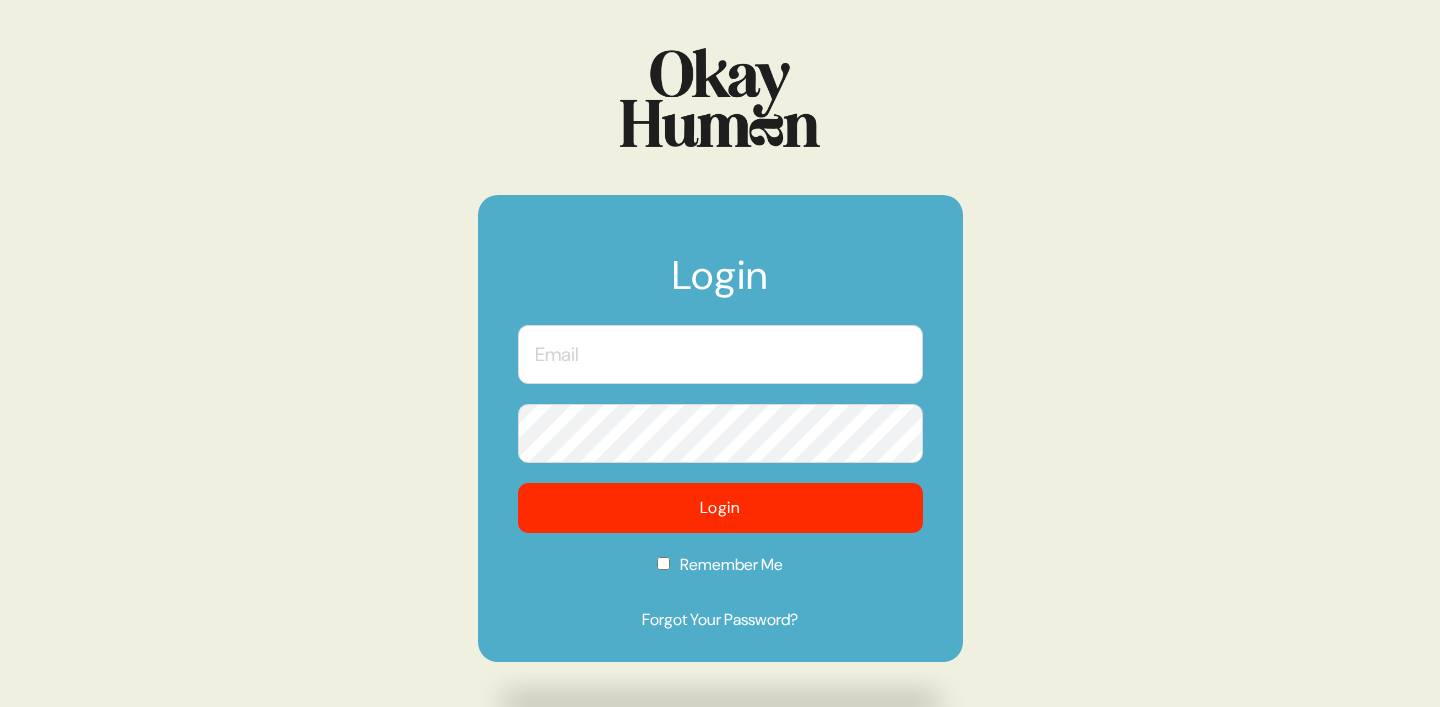 scroll, scrollTop: 0, scrollLeft: 0, axis: both 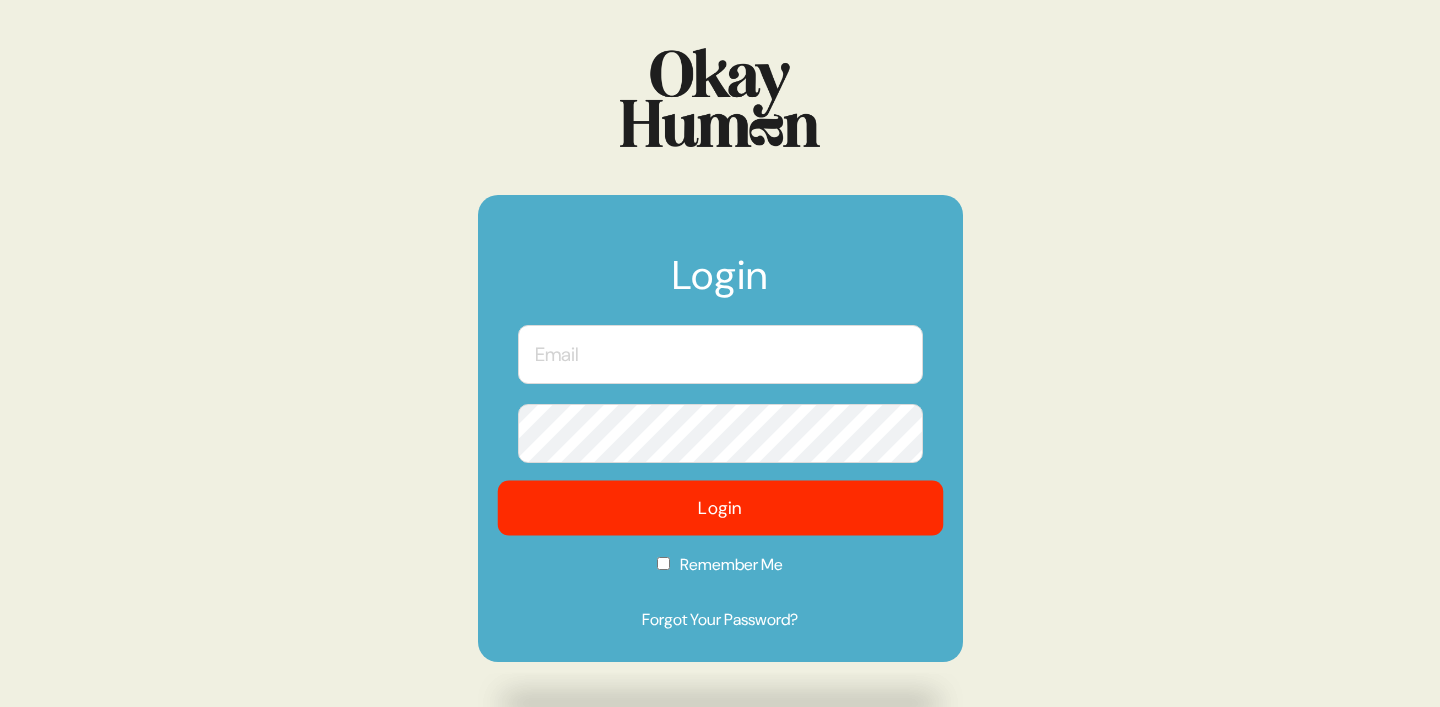 type on "[EMAIL_ADDRESS][PERSON_NAME][DOMAIN_NAME]" 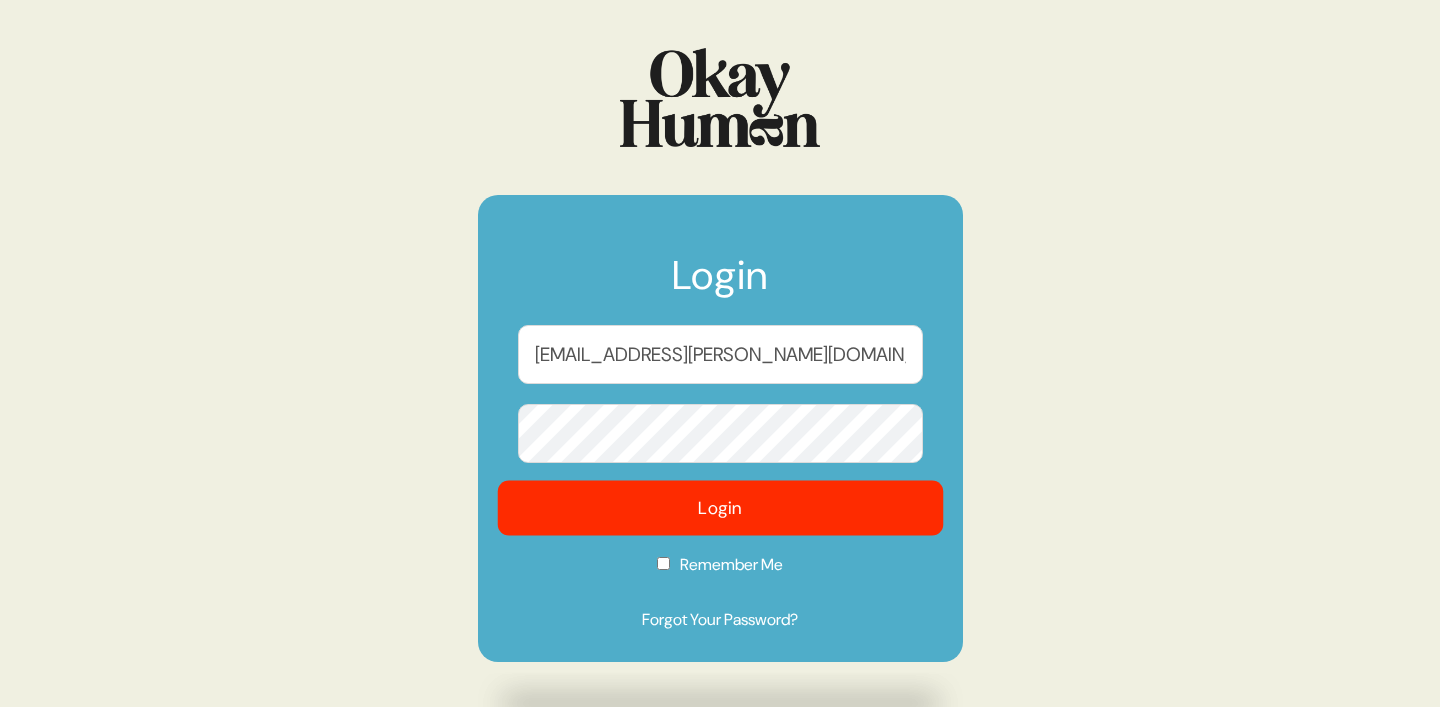 click on "Login" at bounding box center [720, 508] 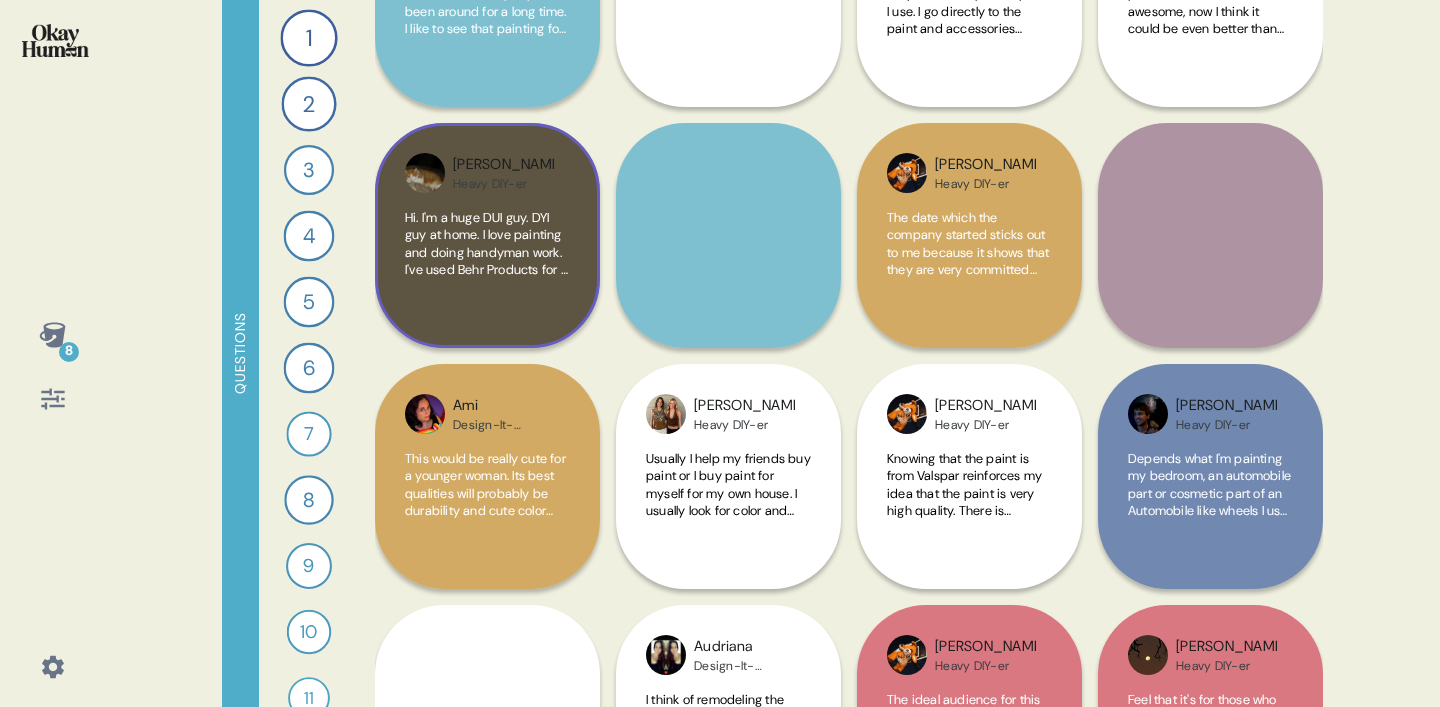 scroll, scrollTop: 0, scrollLeft: 0, axis: both 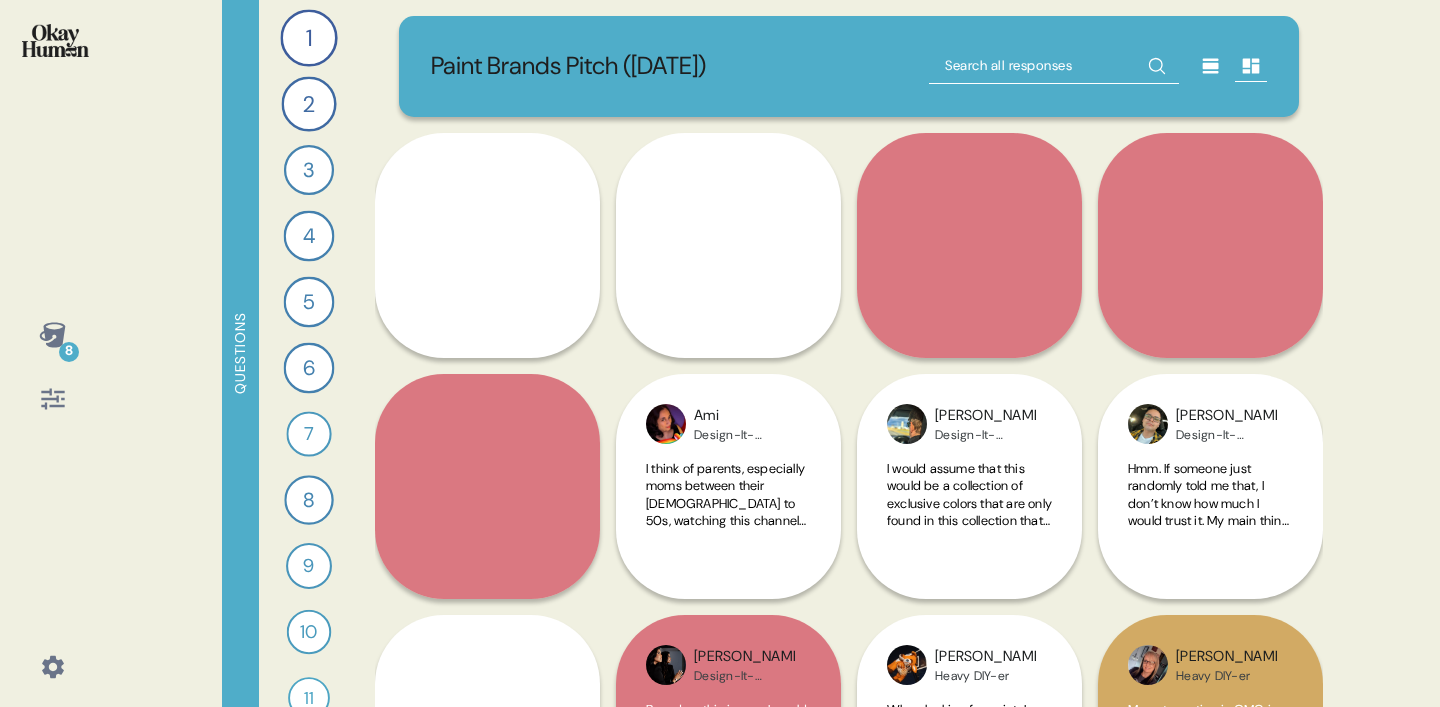 click on "Questions" at bounding box center (240, 353) 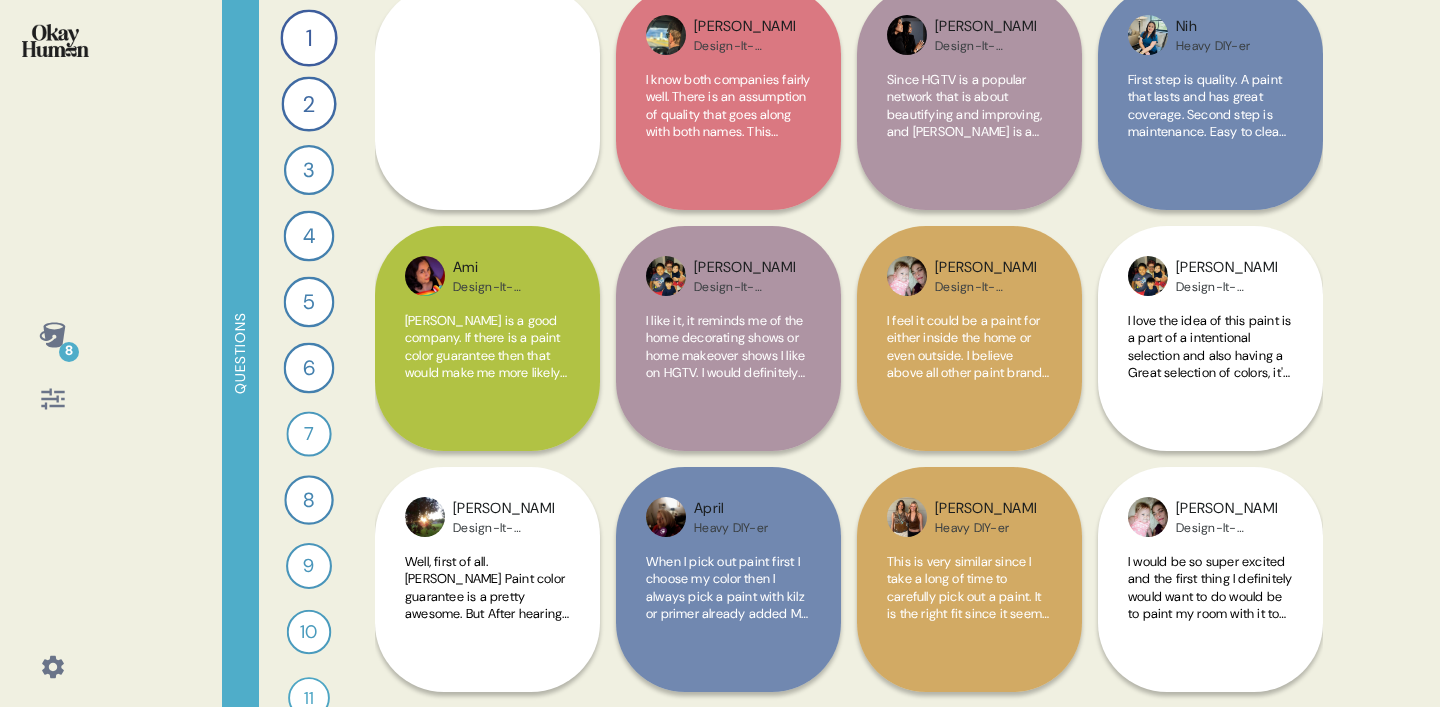 scroll, scrollTop: 3790, scrollLeft: 0, axis: vertical 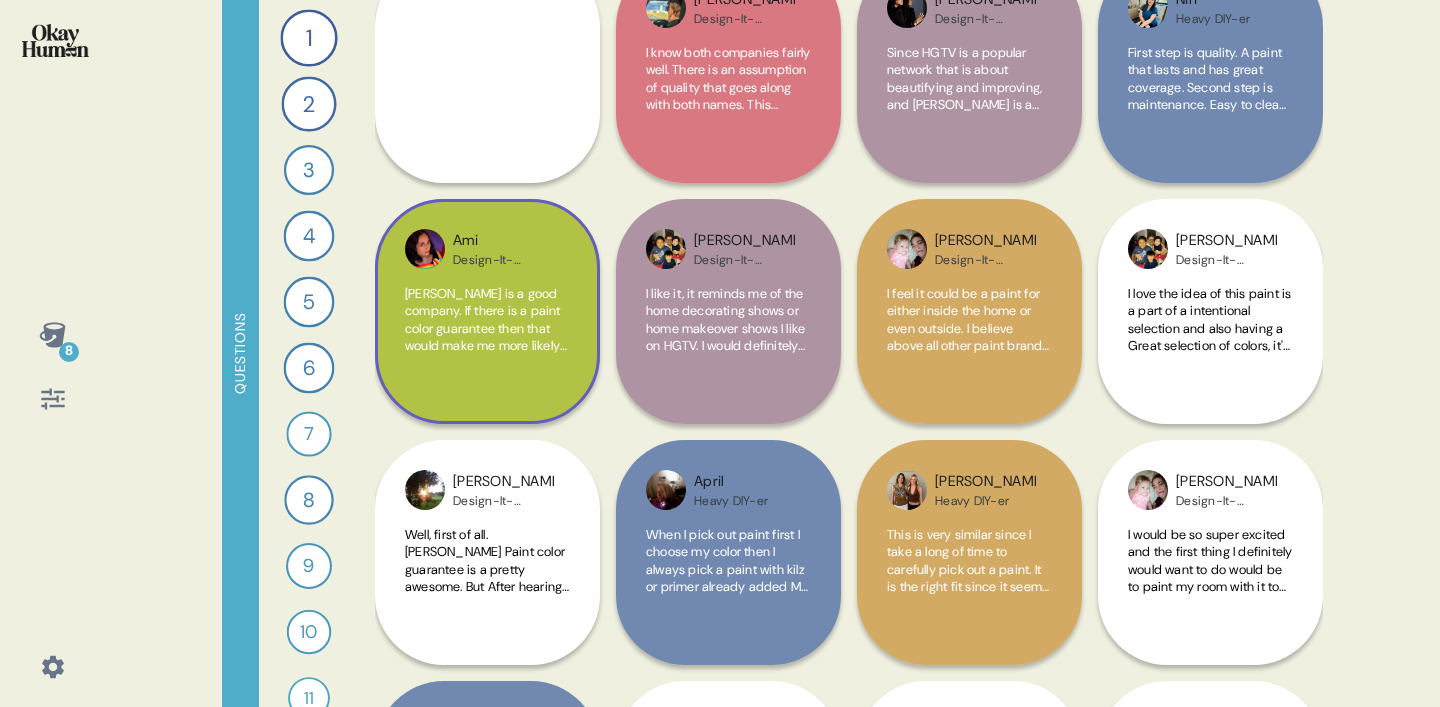 click on "[PERSON_NAME] is a good company. If there is a paint color guarantee then that would make me more likely to try the paint out knowing that, if the shade is wrong, I can take it back and they would remix it for me." at bounding box center (487, 331) 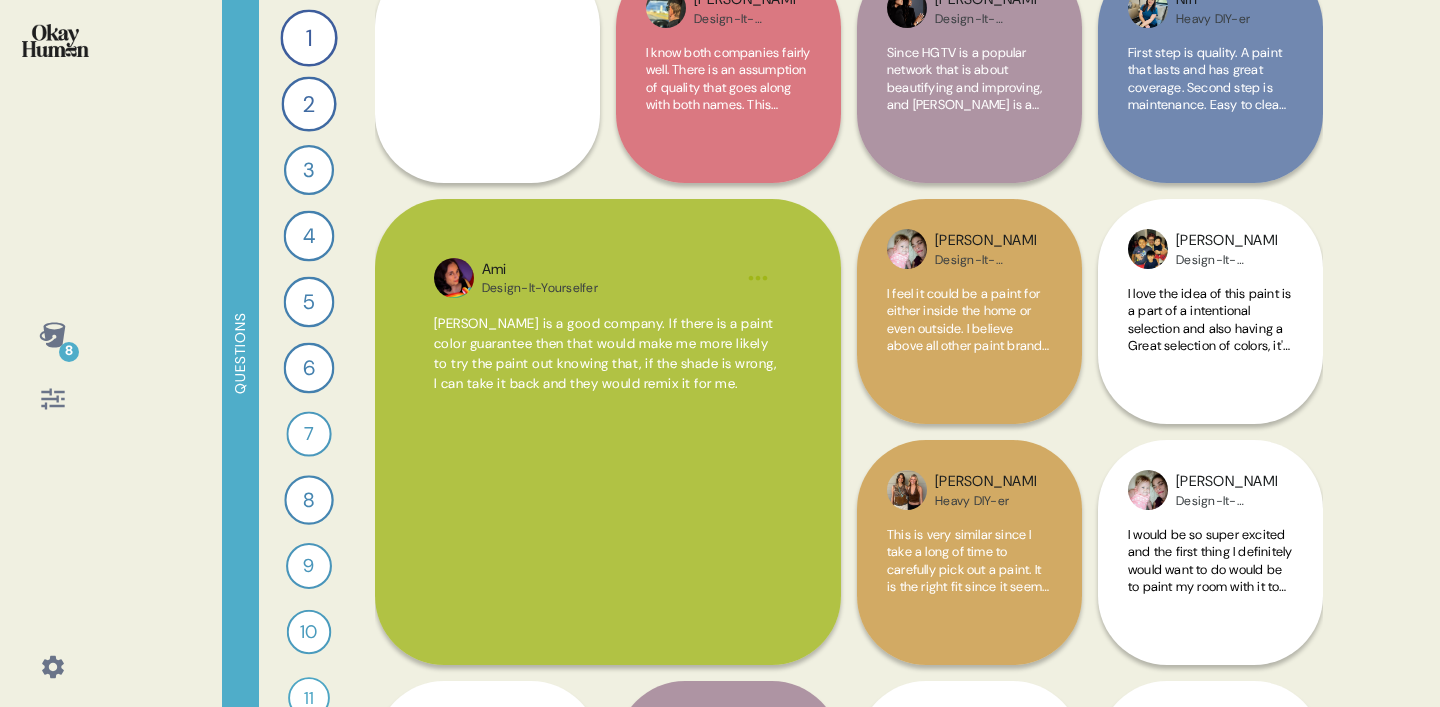 click on "8 Questions 1 What are your gut reactions to the HGTV Home image you saw—what stood out and connected with you most? 33 Responses text Responses 2 Based only on the HGTV Home image, what would you assume this paint is like and who is it for? 30 Responses text Responses 3 What do you think and feel about HGTV, and how does that affect your view of this paint brand? 23 Responses text Responses 4 How does knowing this paint is sold at [PERSON_NAME] and covered by their guarantee impact your interest in it? 24 Responses text Responses 5 How would you feel if someone described this paint brand as a “curated, stylish starting point for color lovers”? 24 Responses text Responses 6 How does seeing the HGTV Home image change or reinforce how you think about [PERSON_NAME] as a brand? 24 Responses text Responses 7 Can you record a video explaining what HGTV Home by [PERSON_NAME] is all about for a friend who hasn’t seen it? 16 Responses video Responses 8 22 Responses text Responses 9 17 Responses text Responses" at bounding box center [720, 353] 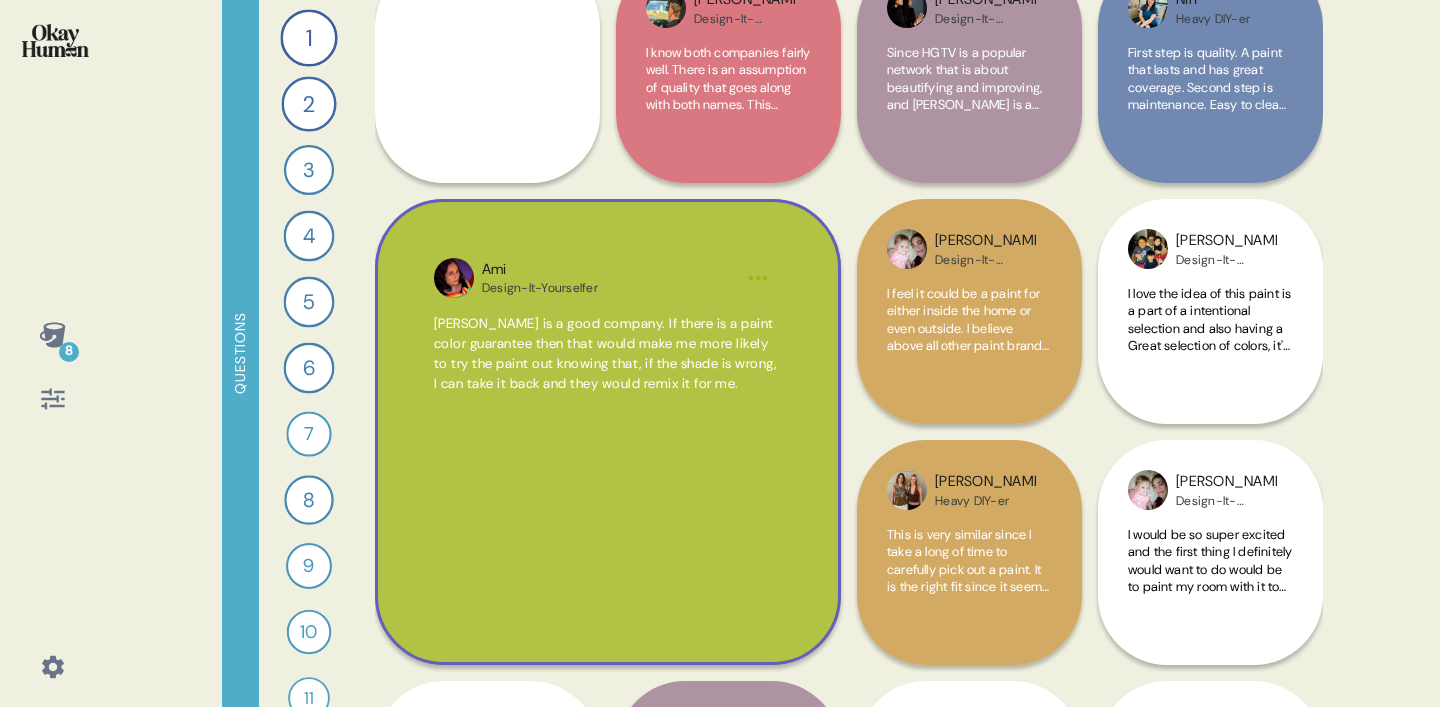 click on "[PERSON_NAME] is a good company. If there is a paint color guarantee then that would make me more likely to try the paint out knowing that, if the shade is wrong, I can take it back and they would remix it for me." at bounding box center [608, 452] 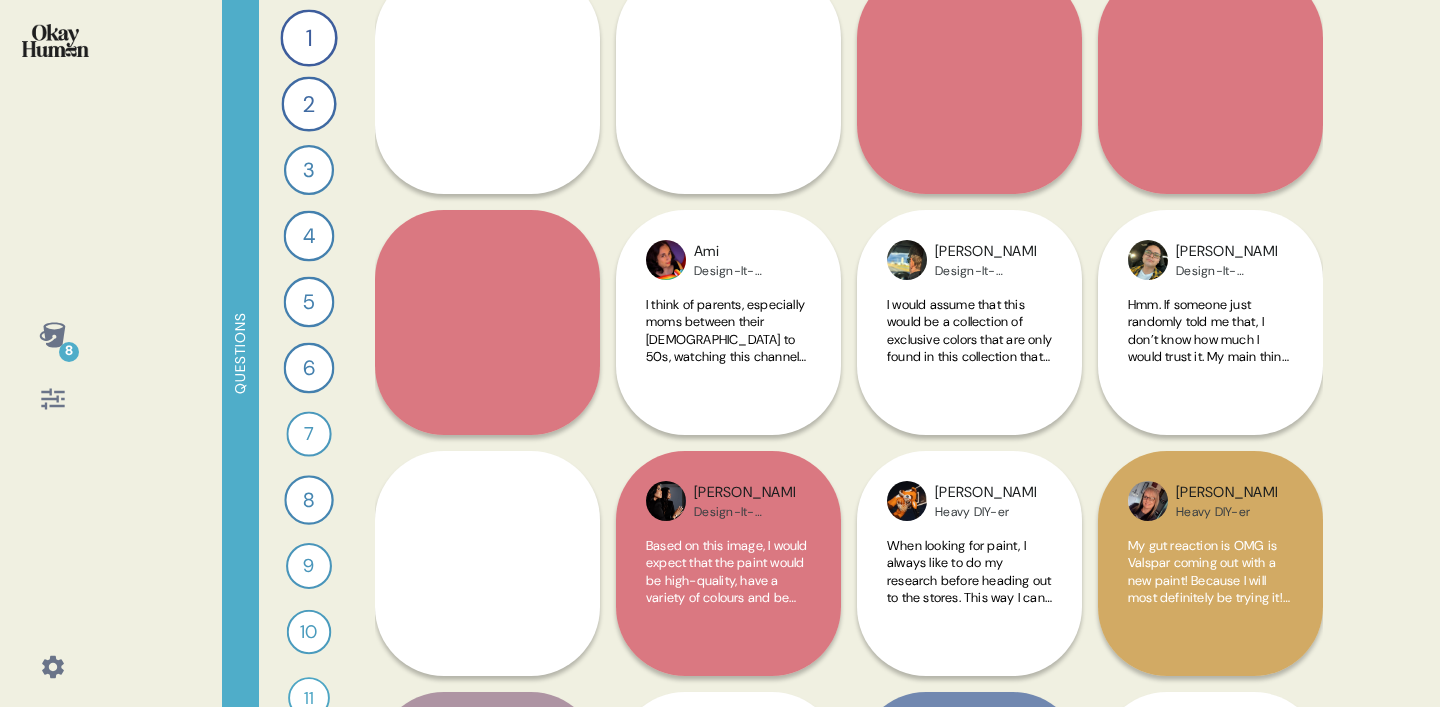 scroll, scrollTop: 0, scrollLeft: 0, axis: both 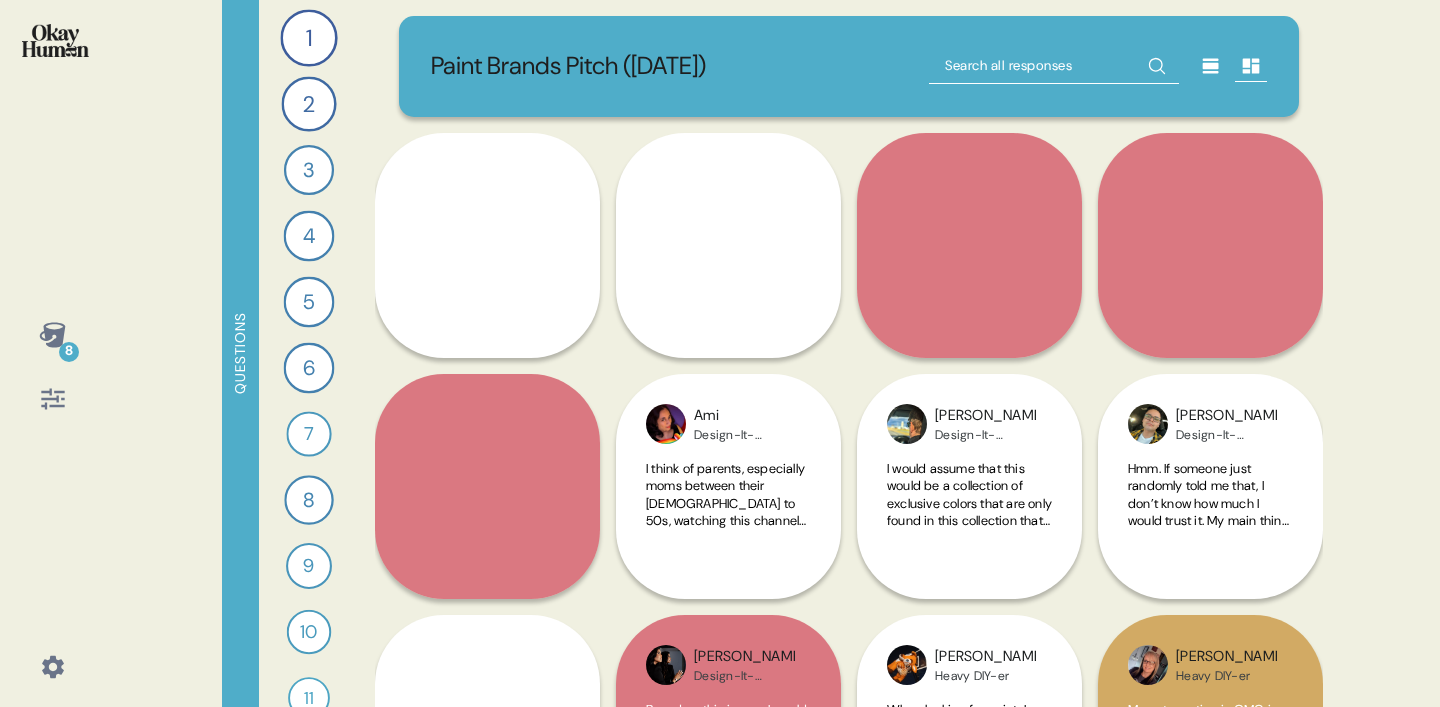 click at bounding box center (1054, 66) 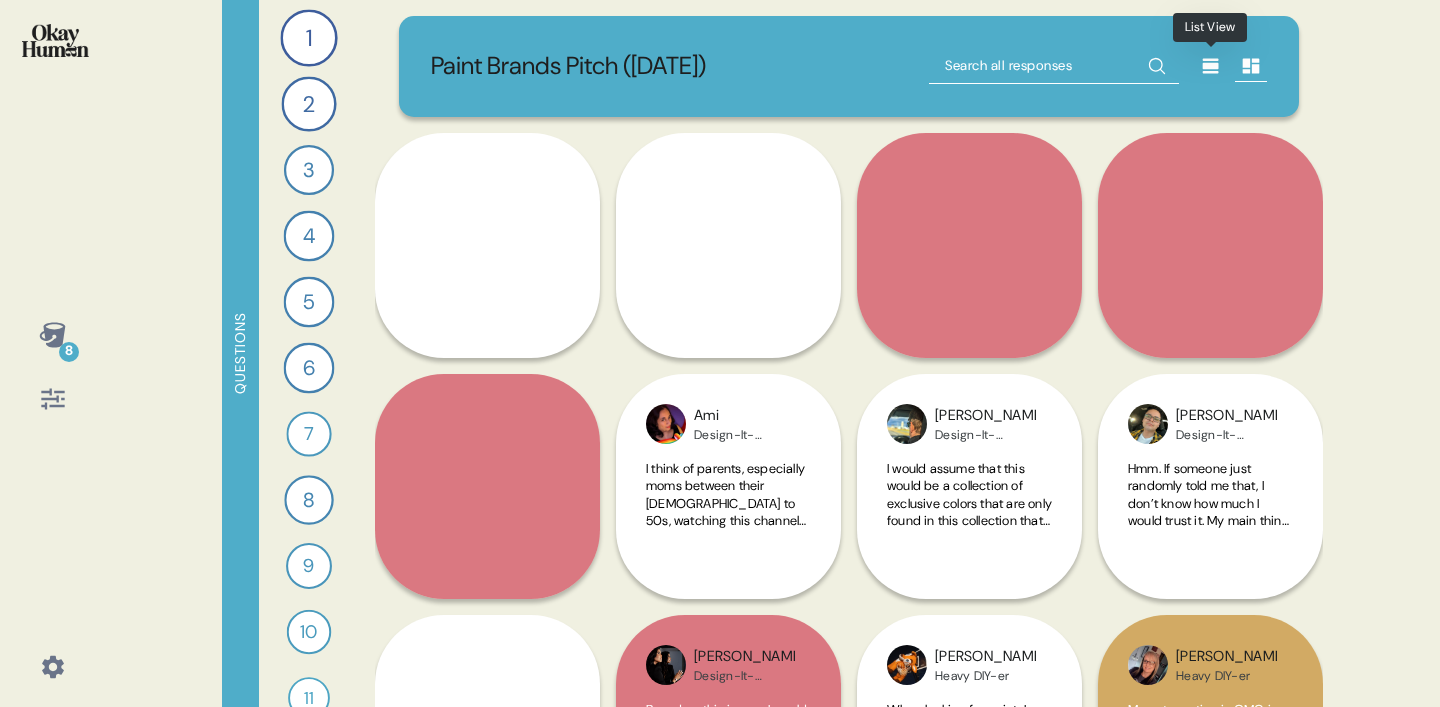 click 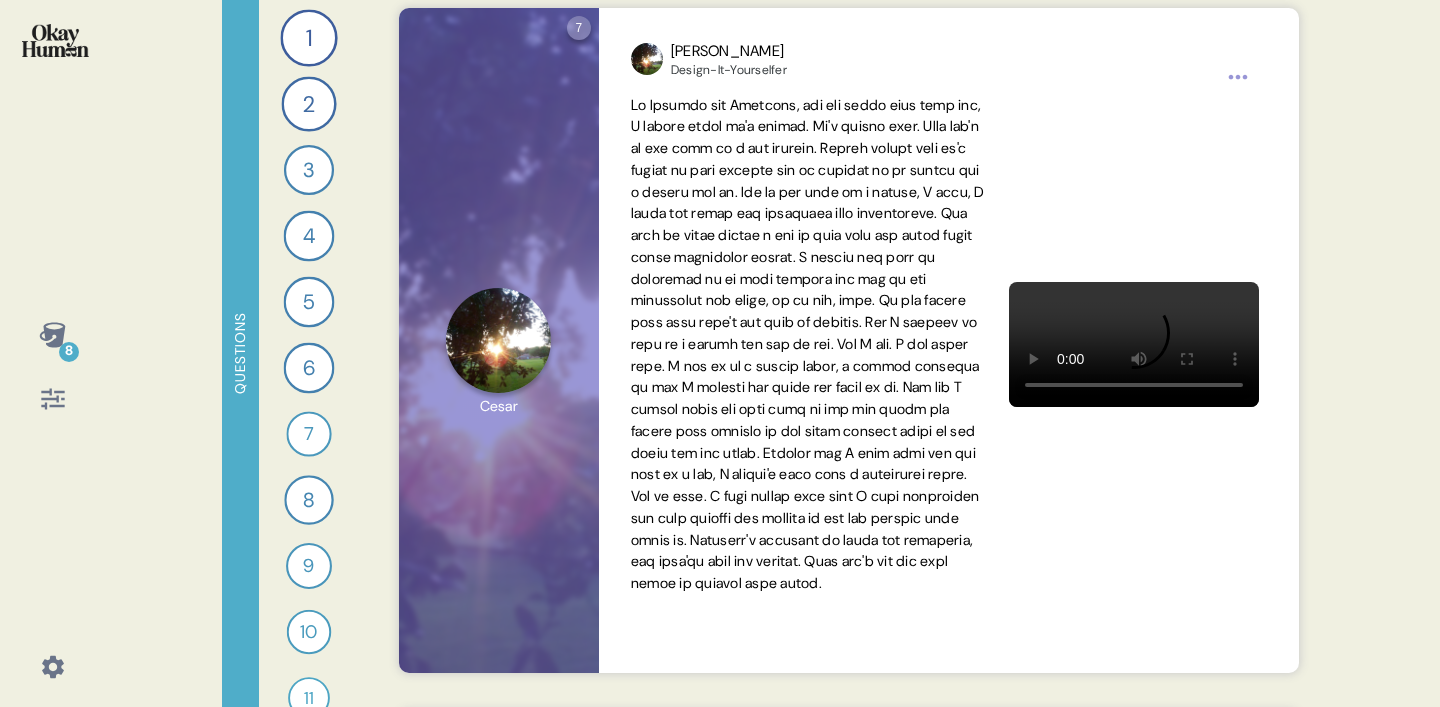 scroll, scrollTop: 0, scrollLeft: 0, axis: both 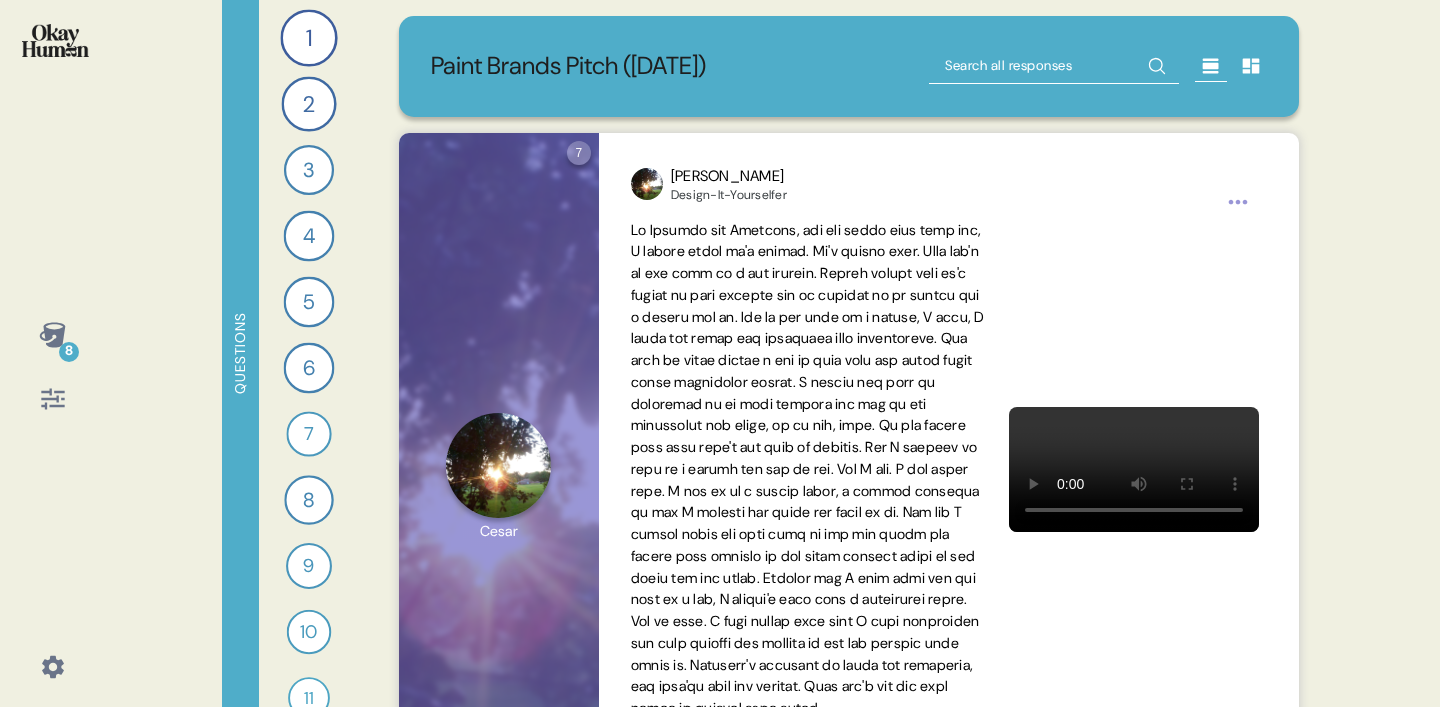 click at bounding box center [1054, 66] 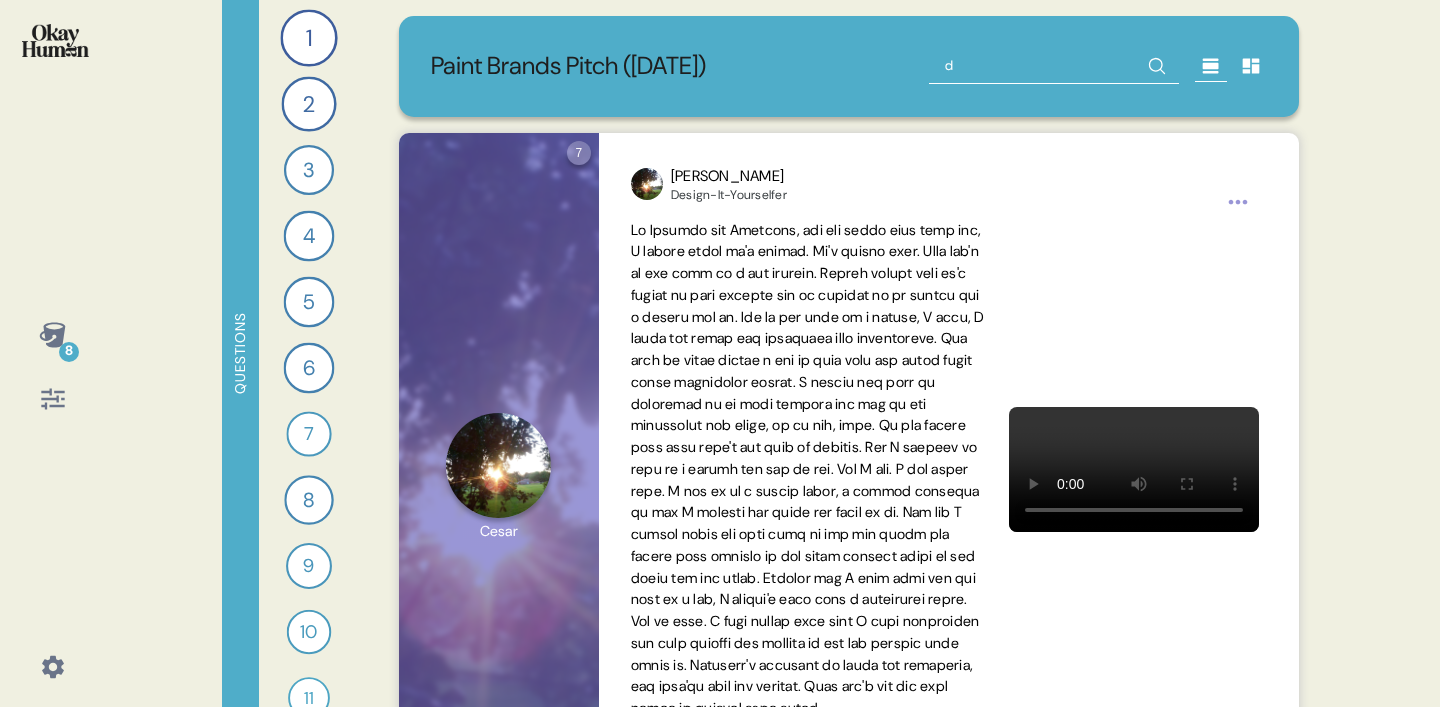 type 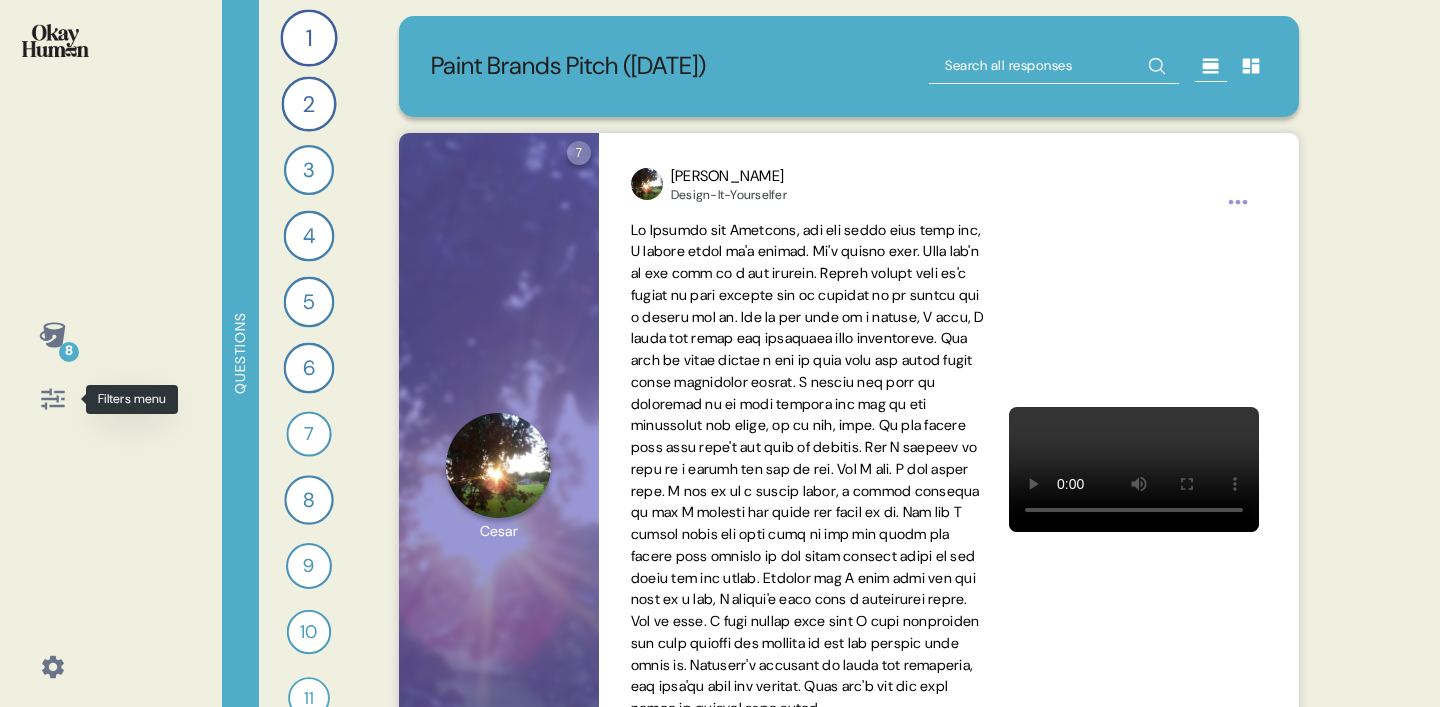 click 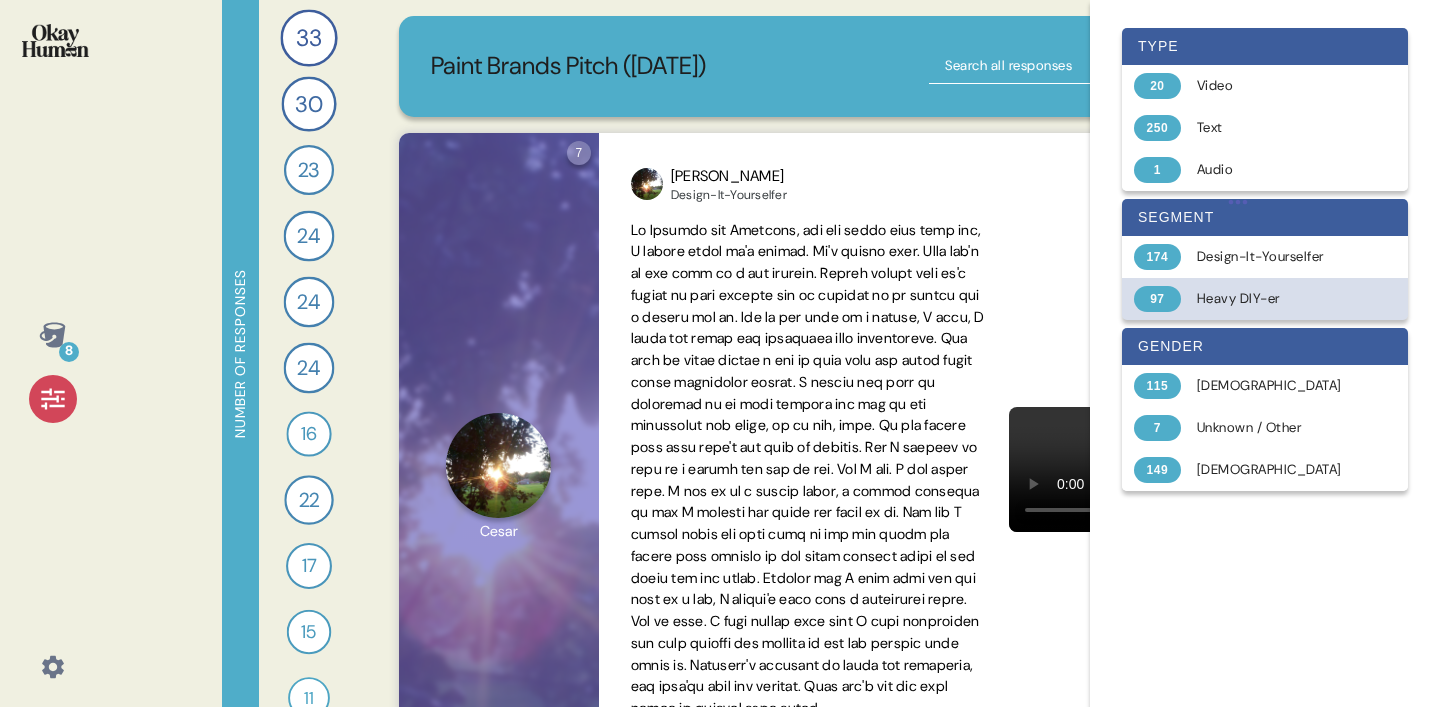 click on "Heavy DIY-er" at bounding box center (1276, 299) 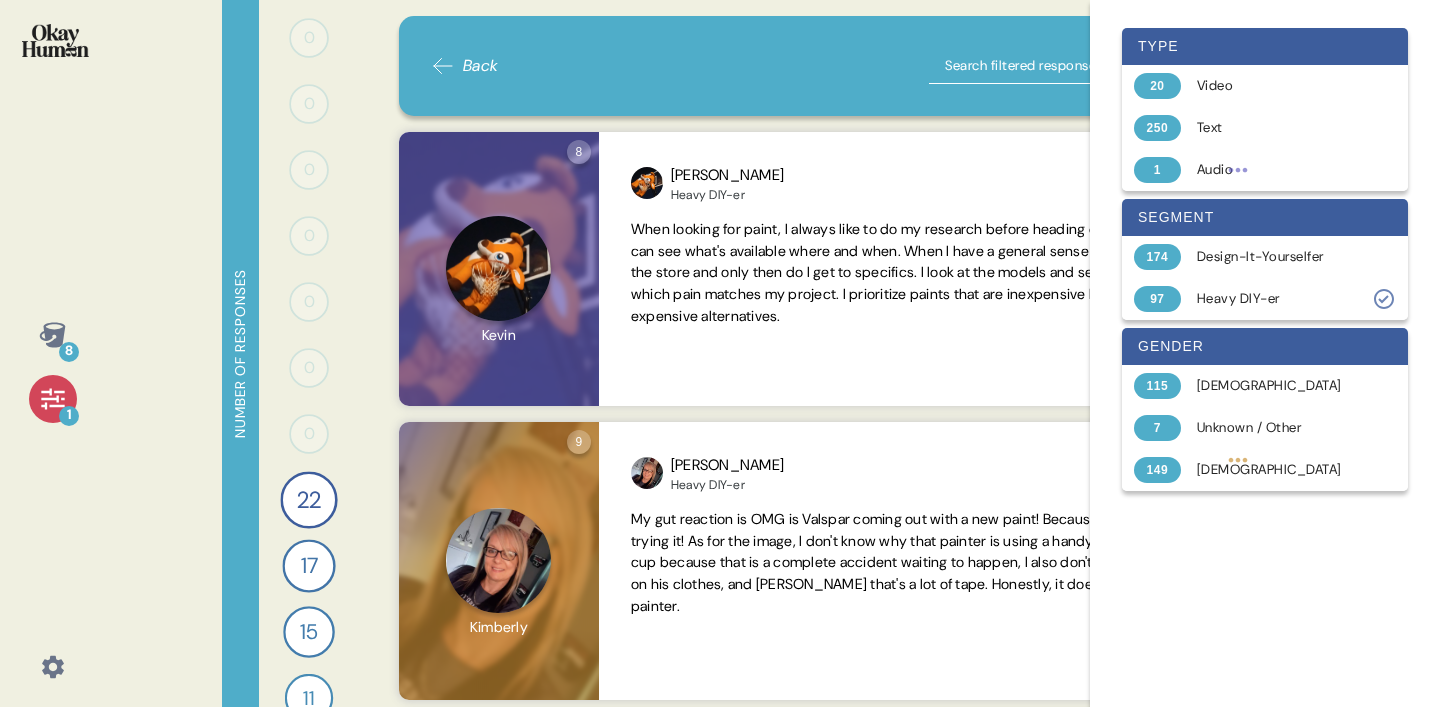 scroll, scrollTop: 1, scrollLeft: 0, axis: vertical 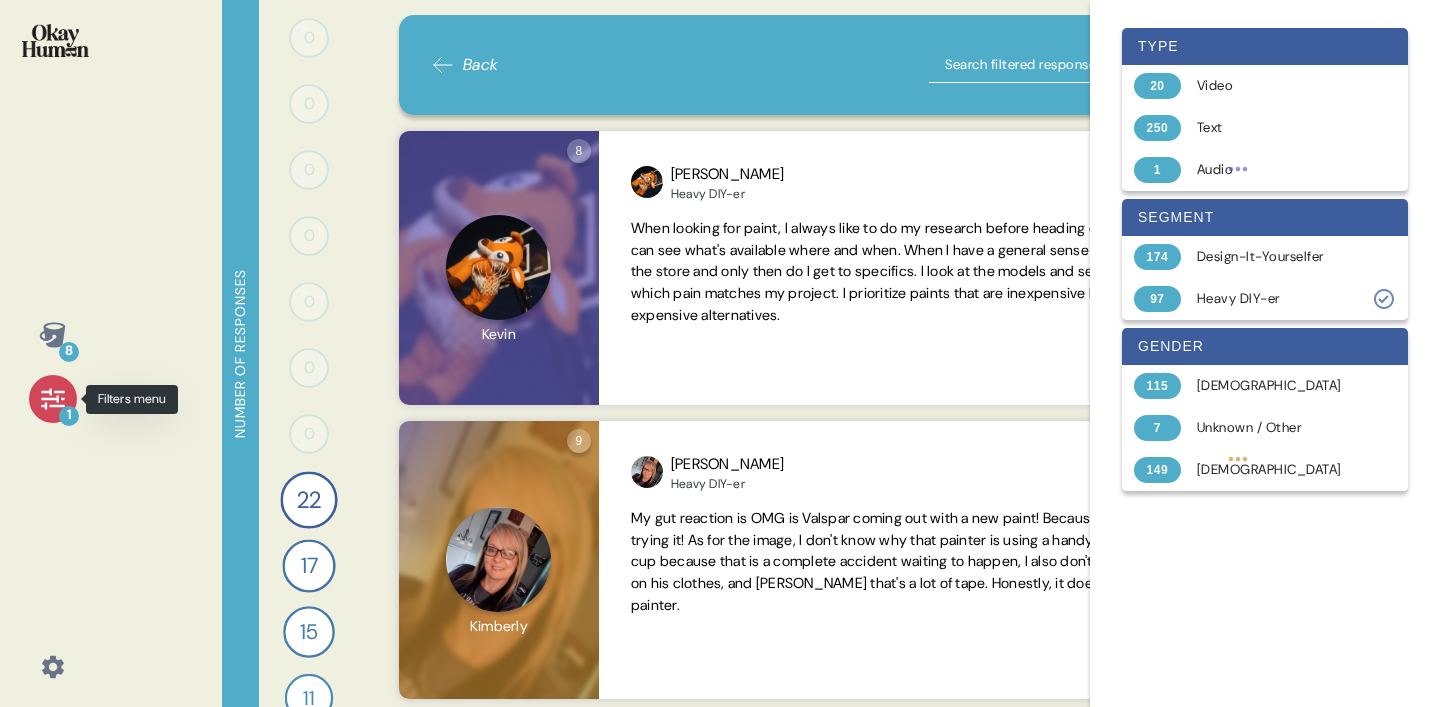 click on "1" at bounding box center [53, 399] 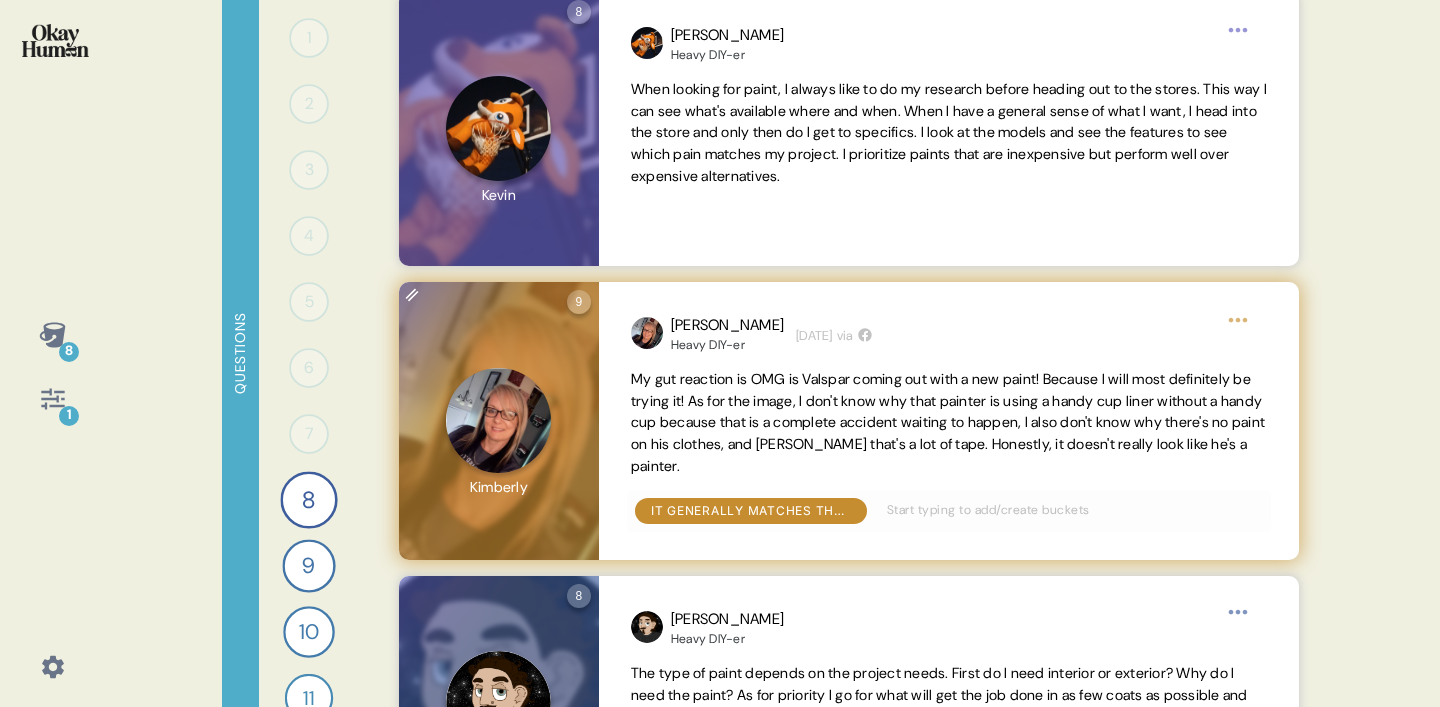 scroll, scrollTop: 0, scrollLeft: 0, axis: both 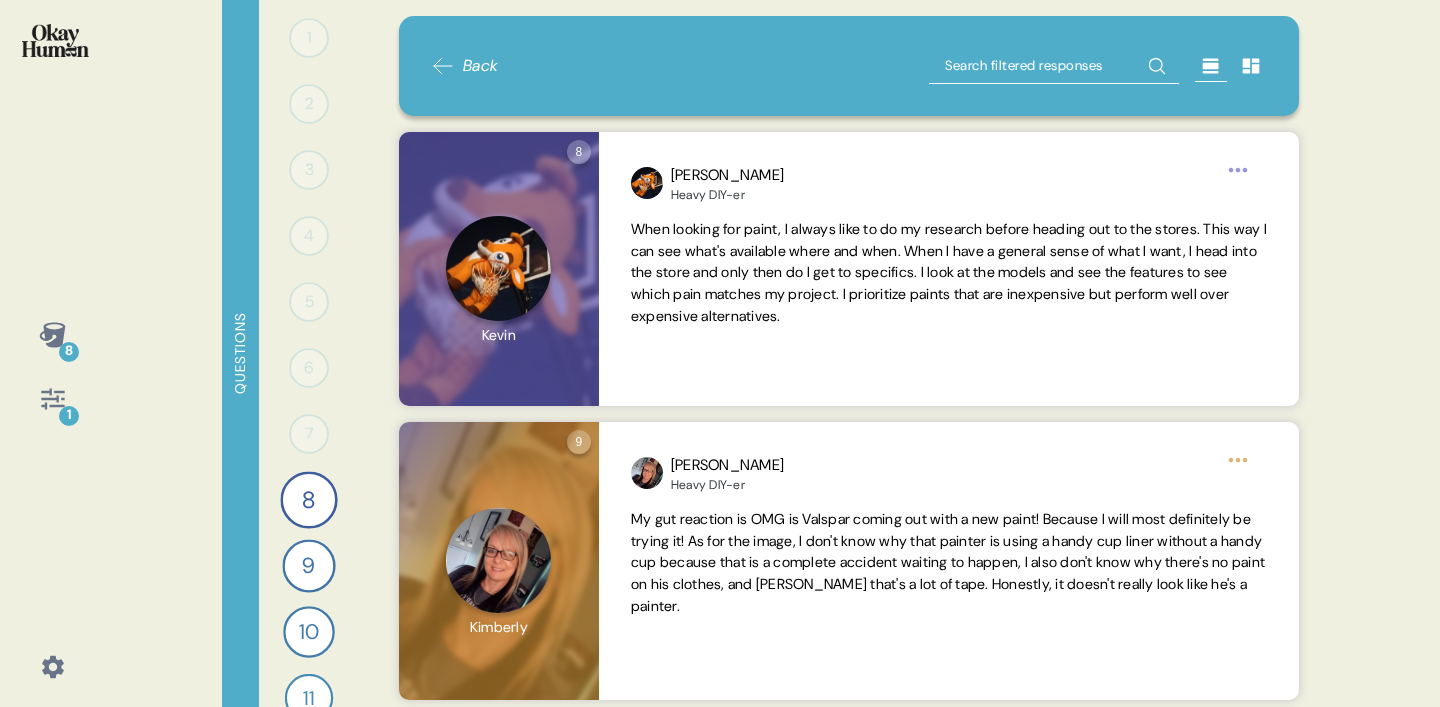 click on "7" at bounding box center [309, 434] 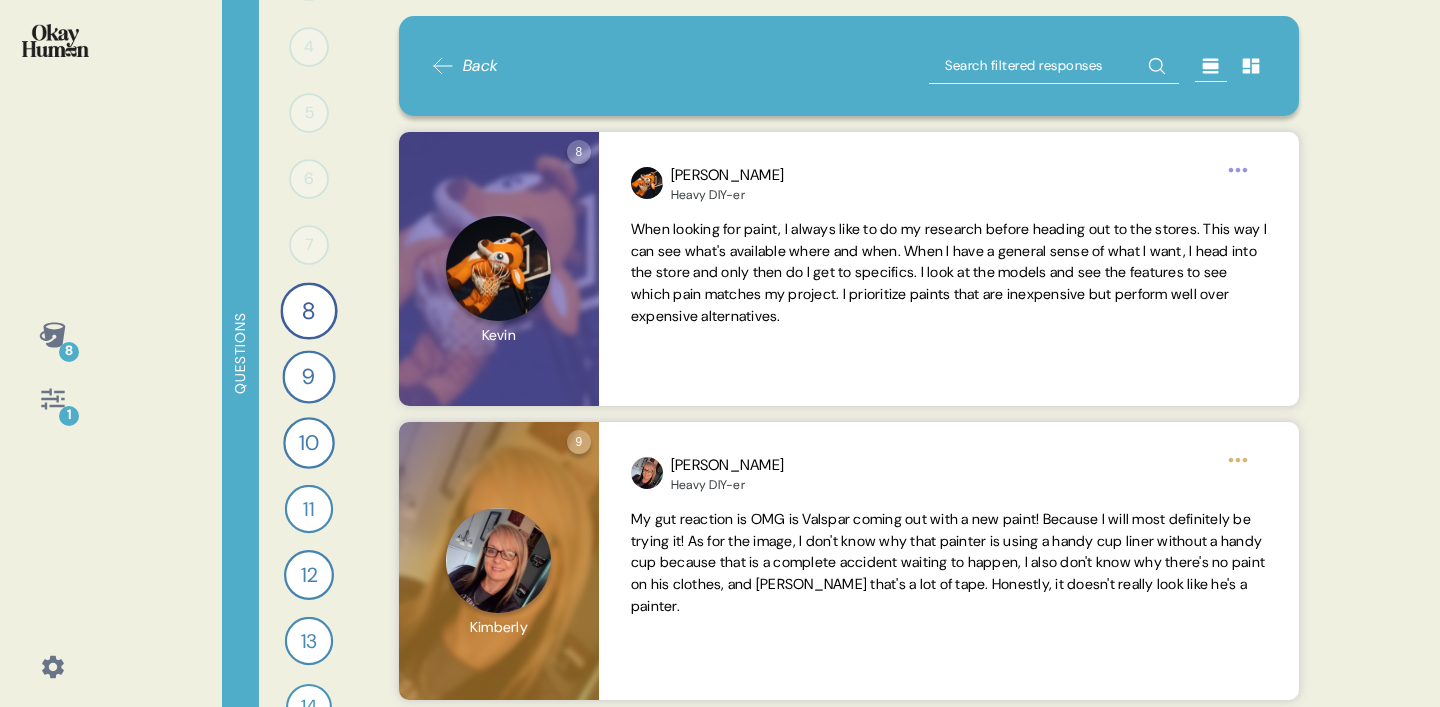 scroll, scrollTop: 233, scrollLeft: 0, axis: vertical 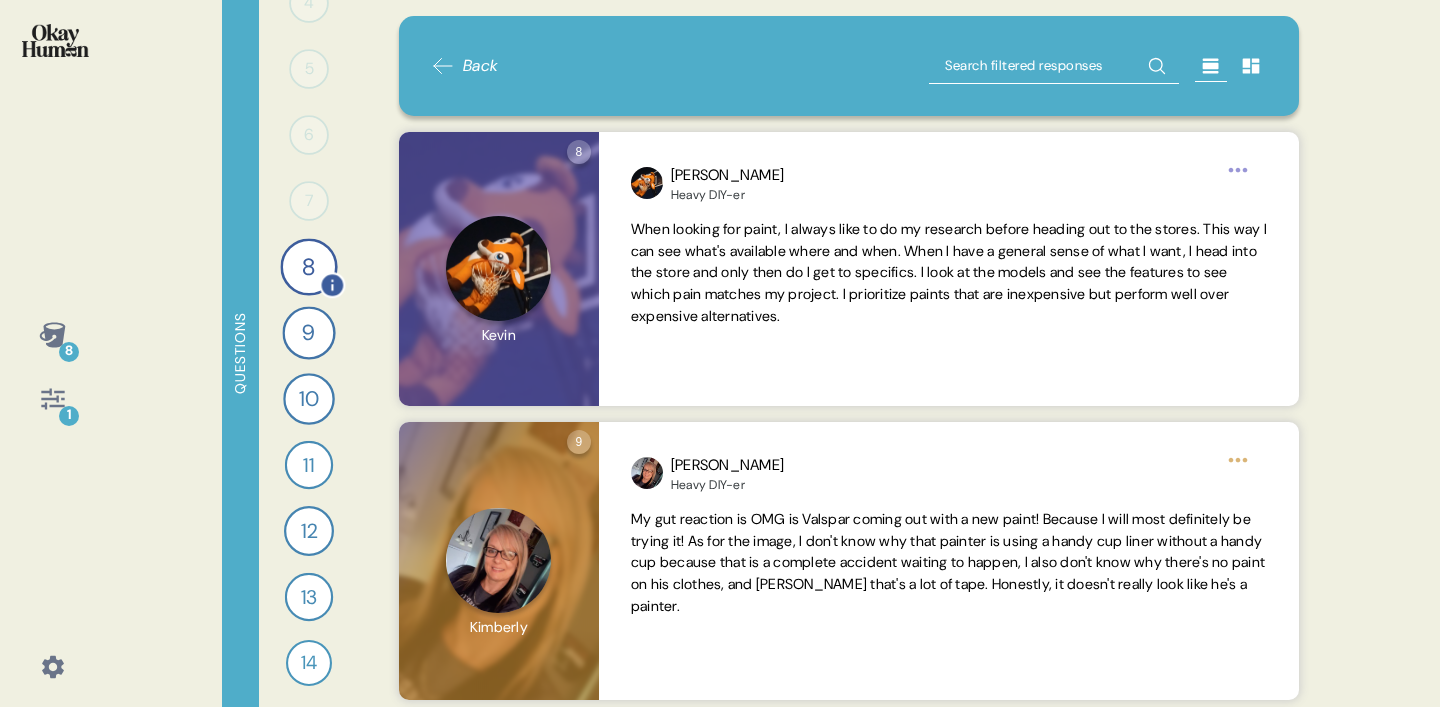 click on "8" at bounding box center [308, 266] 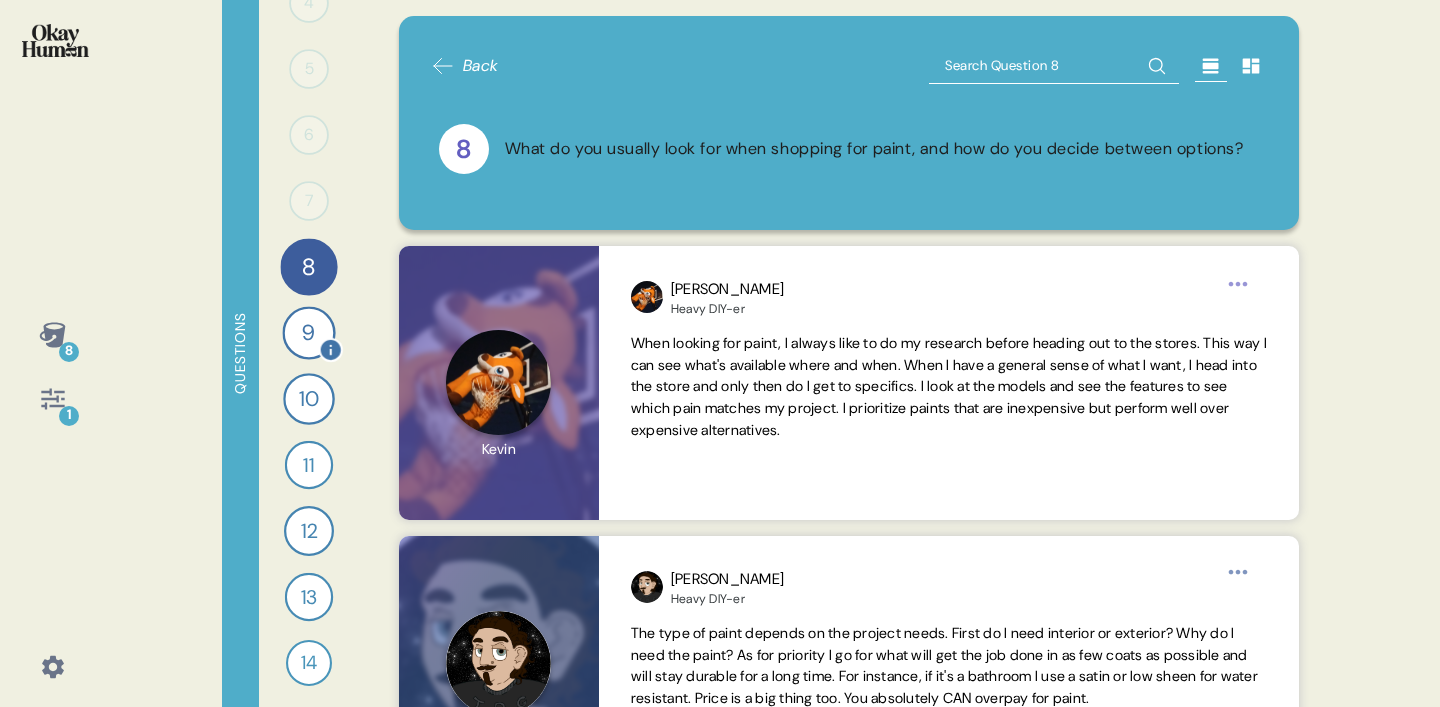 click on "9" at bounding box center [308, 332] 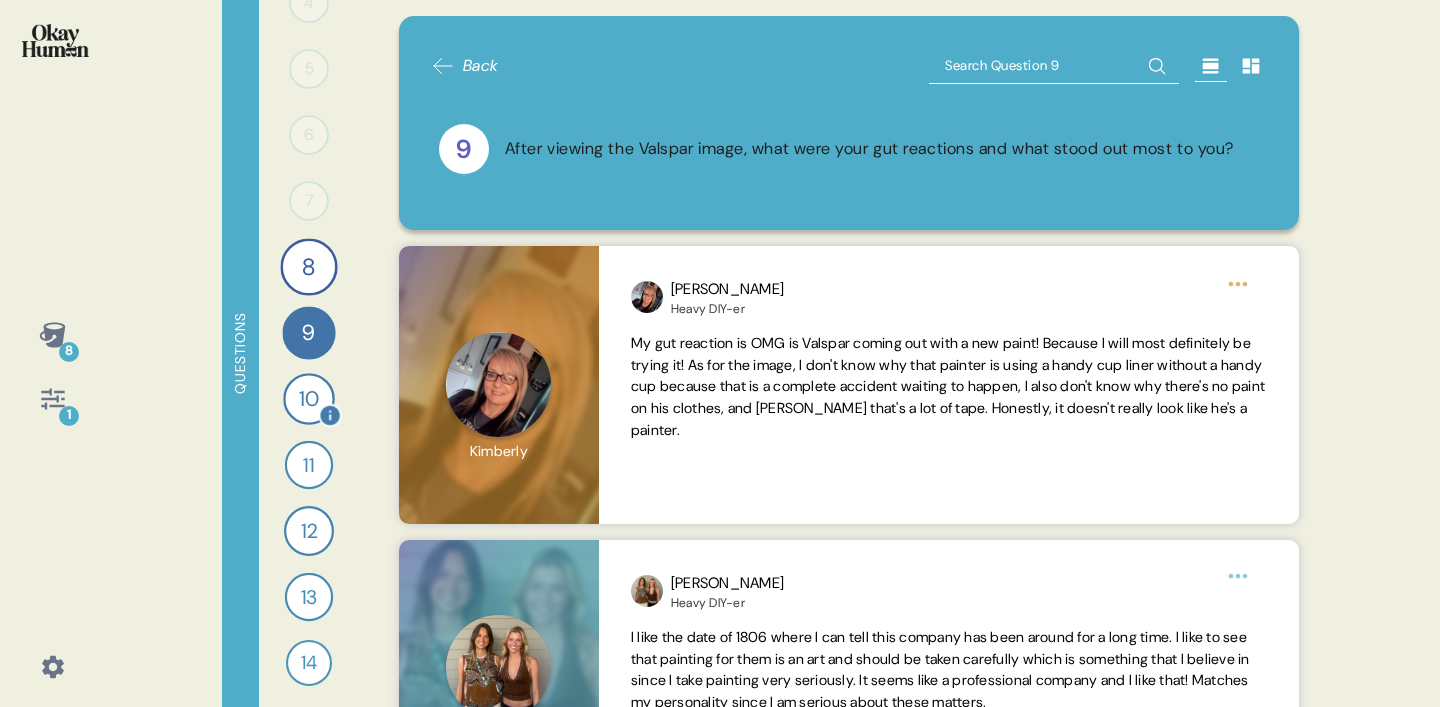 click on "10" at bounding box center [309, 399] 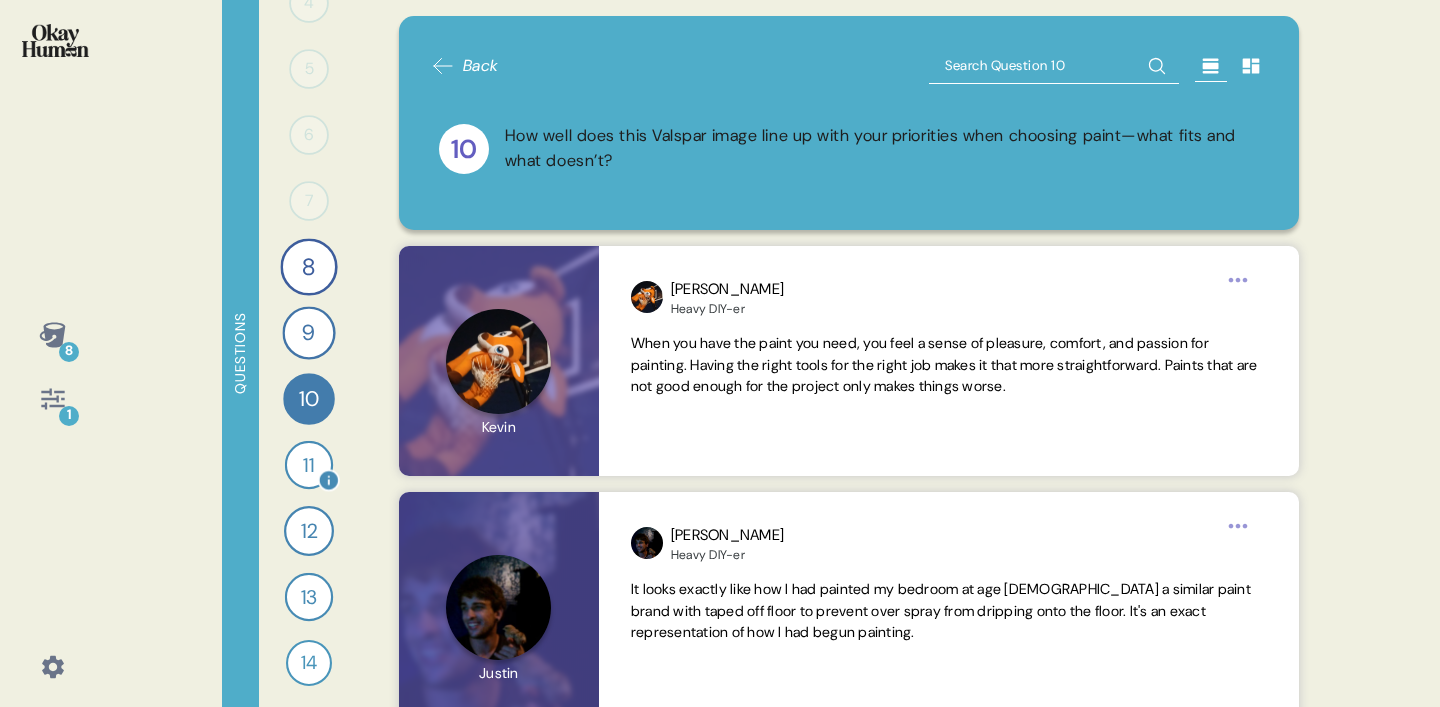 click on "11" at bounding box center (309, 465) 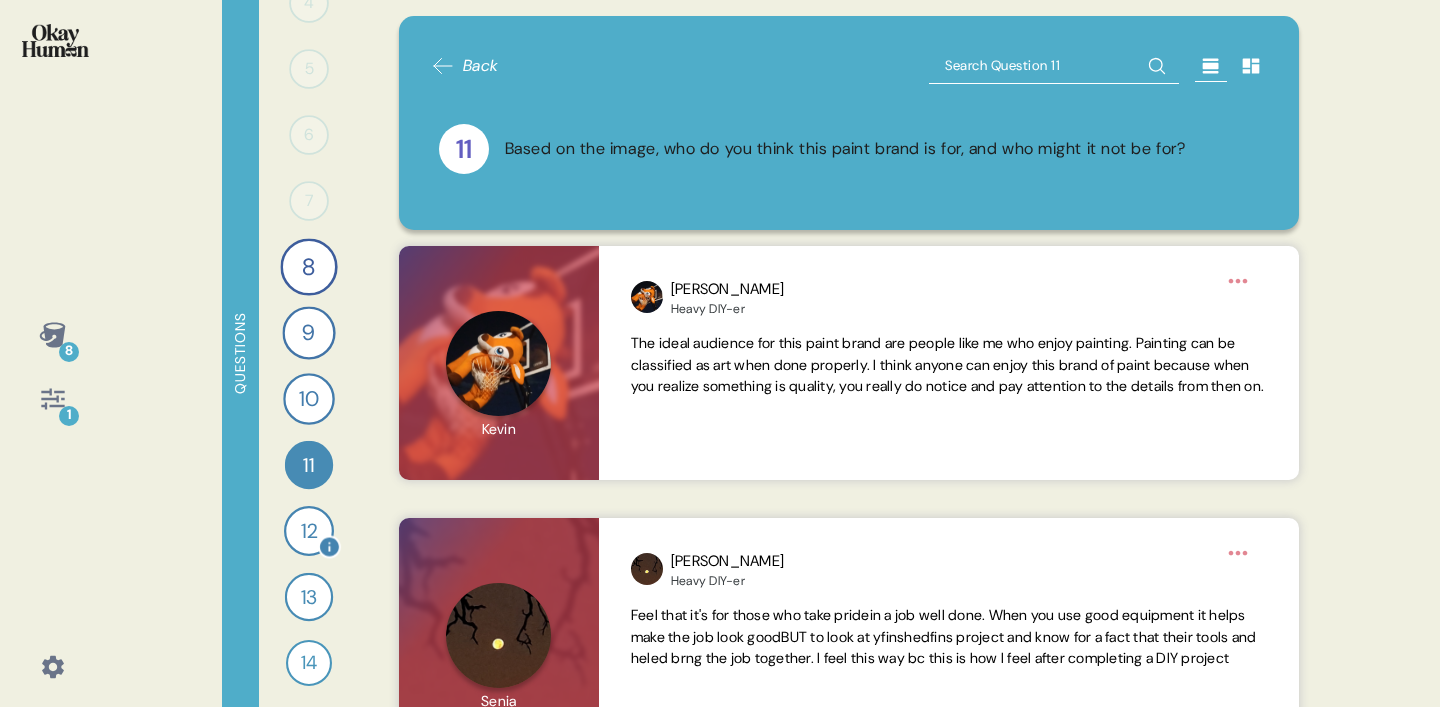 click on "12" at bounding box center (309, 531) 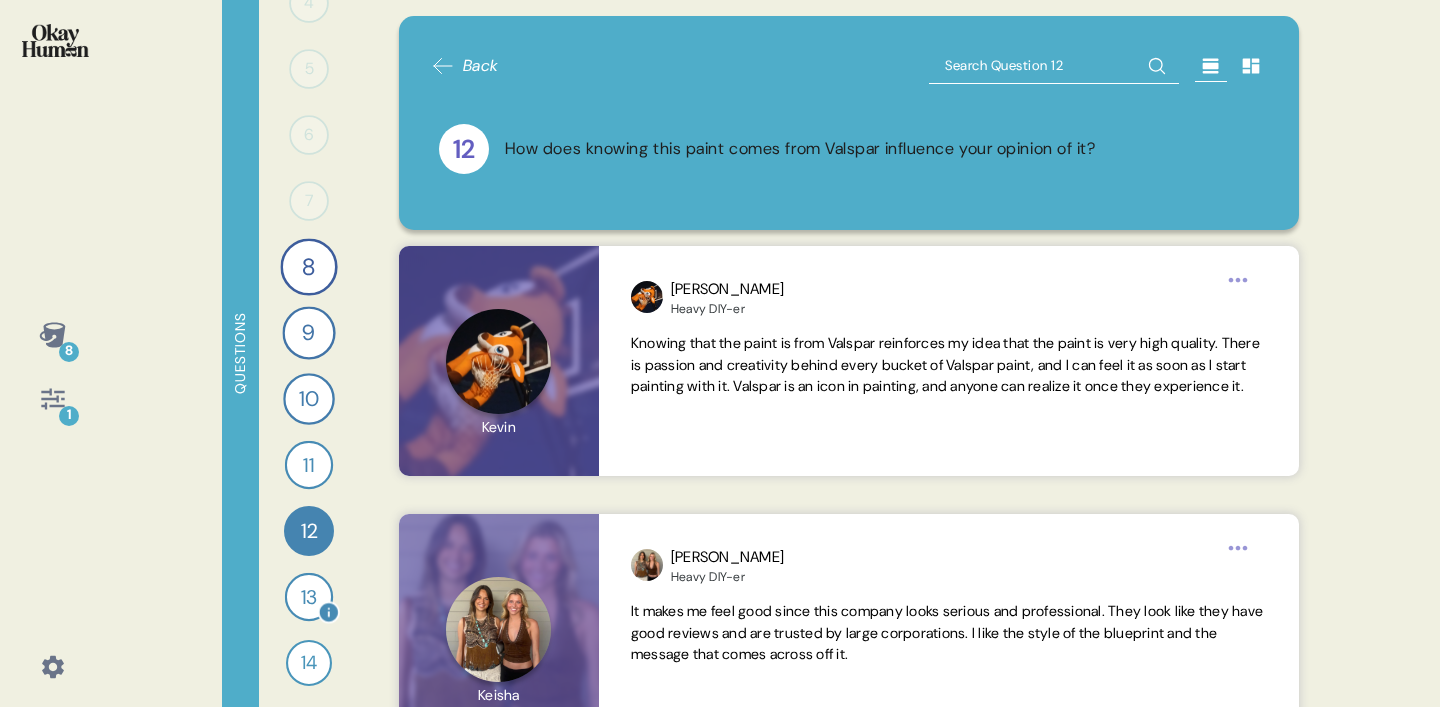 click on "13" at bounding box center (309, 597) 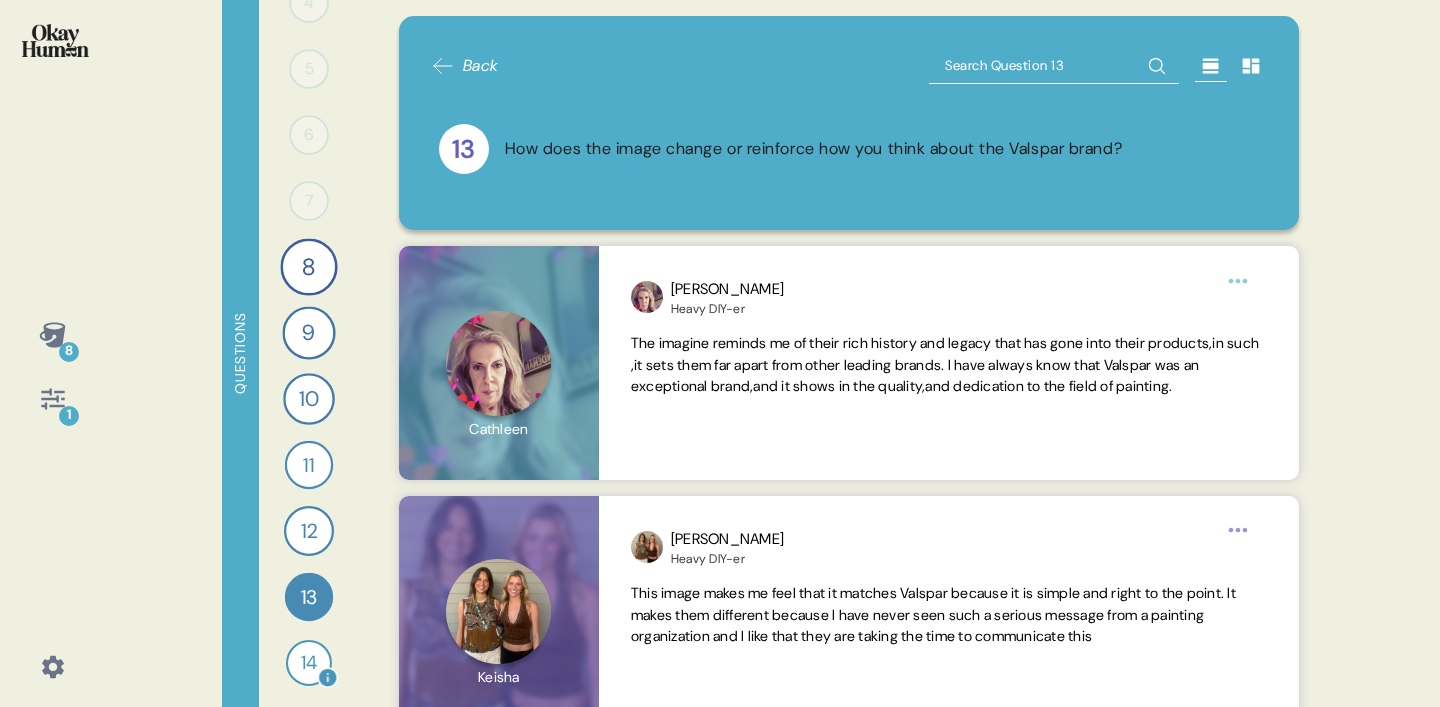 click on "14" at bounding box center (309, 663) 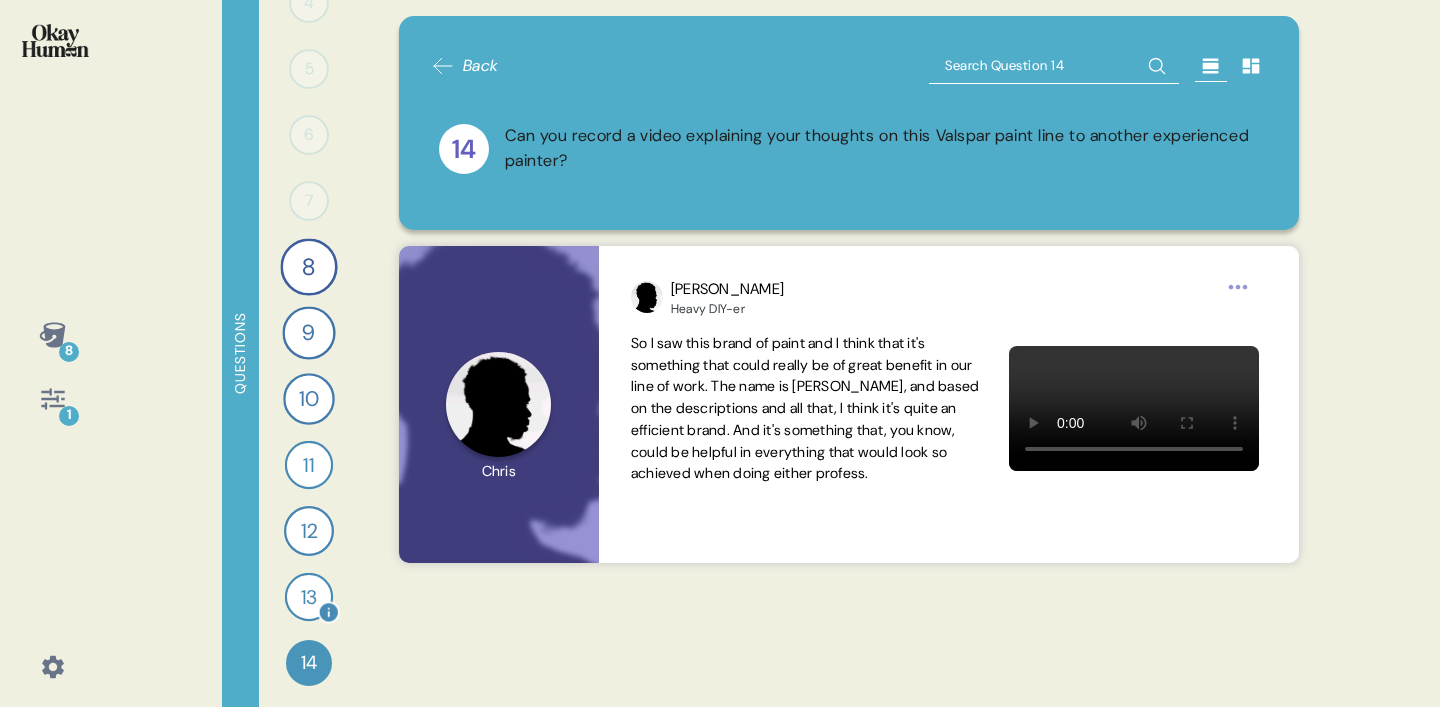 click on "13" at bounding box center [309, 597] 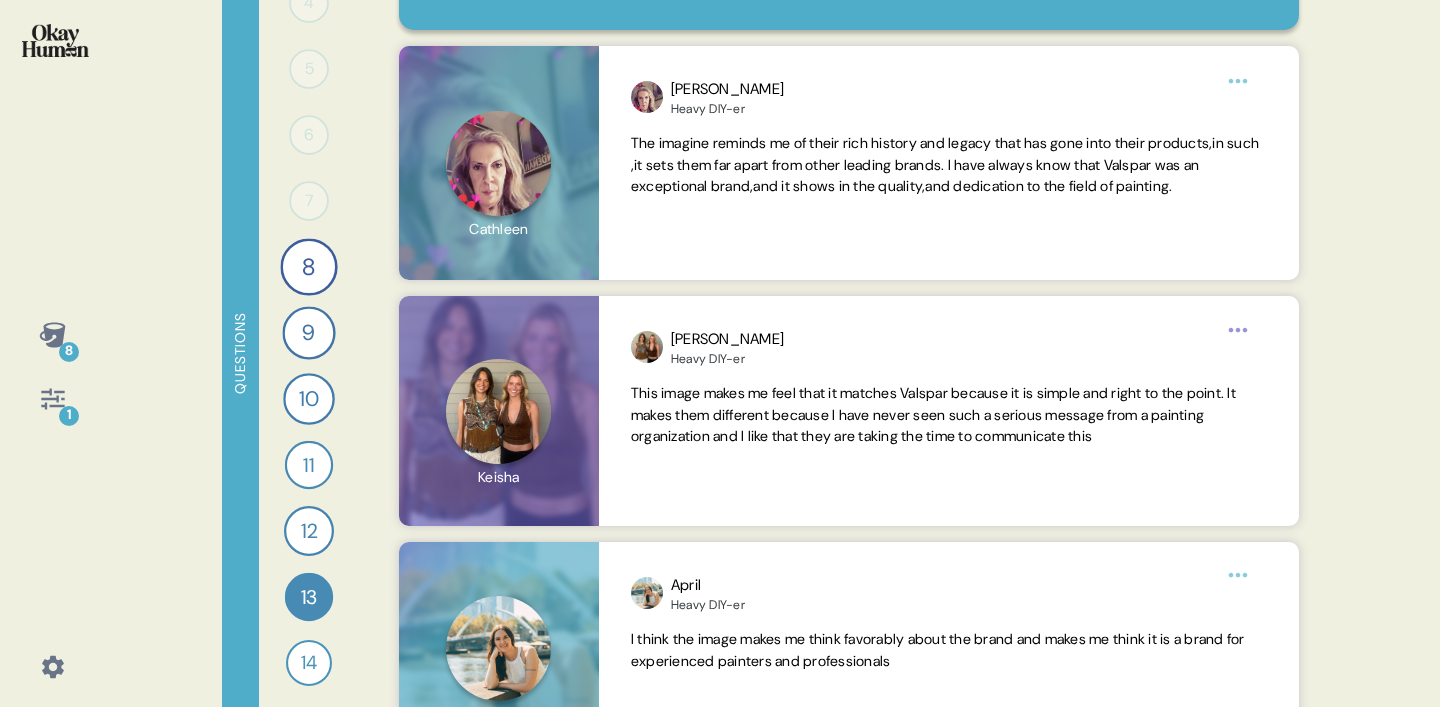 scroll, scrollTop: 211, scrollLeft: 0, axis: vertical 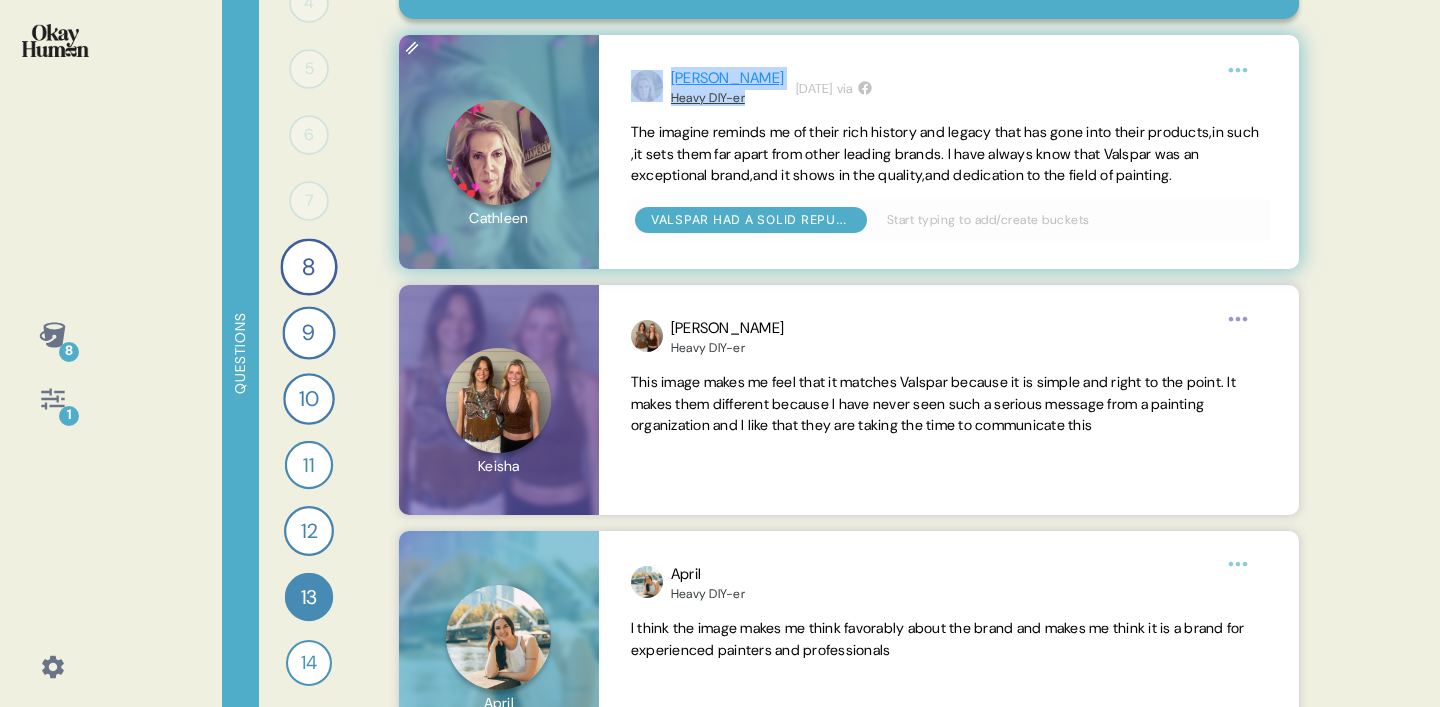 drag, startPoint x: 755, startPoint y: 107, endPoint x: 664, endPoint y: 79, distance: 95.2103 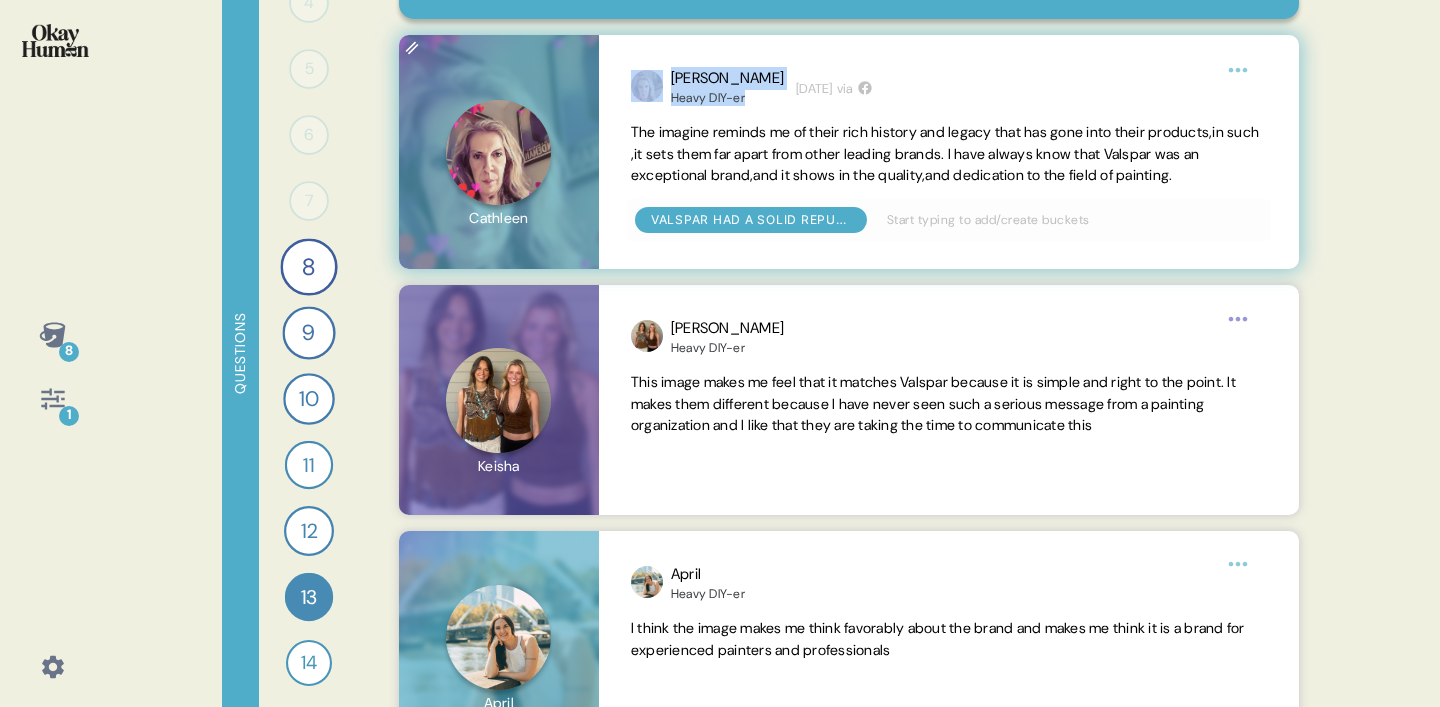 copy on "[PERSON_NAME] Heavy DIY-er" 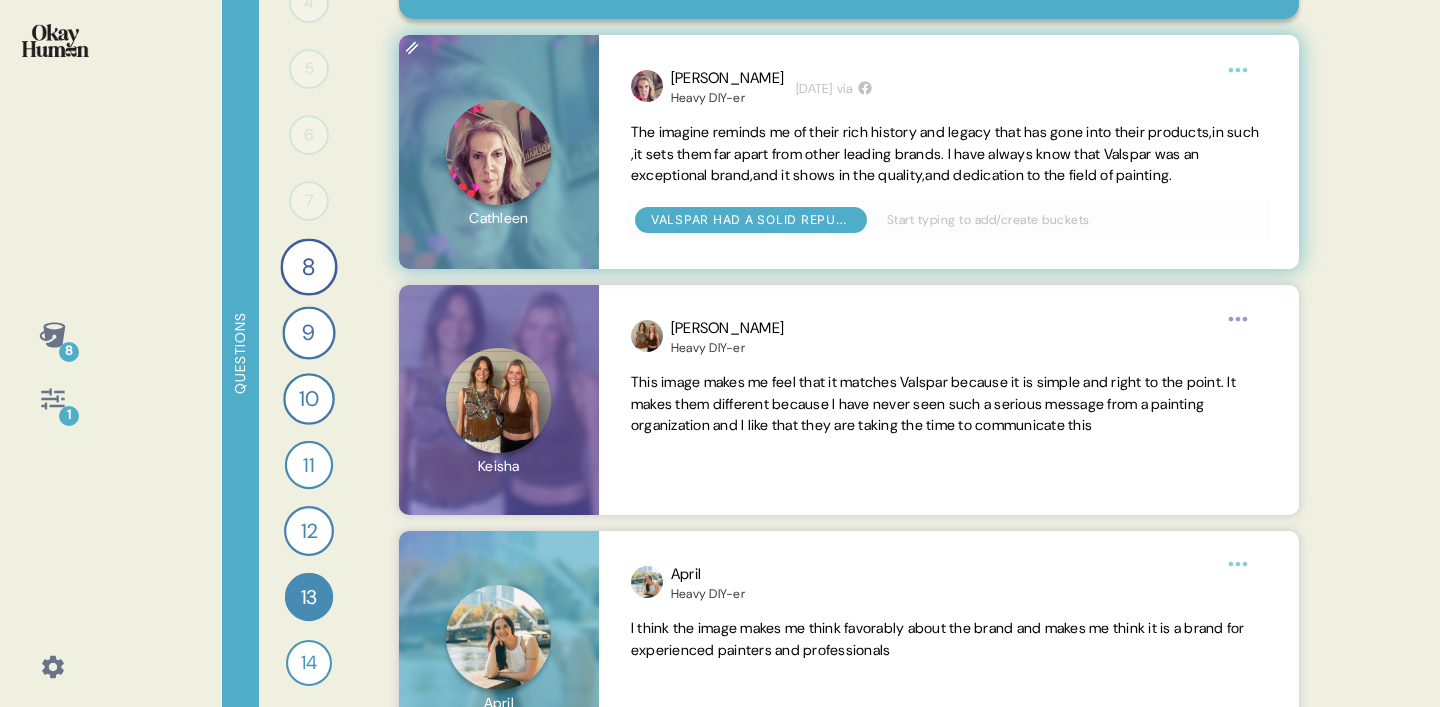 click on "The imagine reminds me of their rich history and legacy that has gone into their products,in such ,it sets them far apart from other leading brands. I have always know that Valspar was an exceptional brand,and it shows in  the quality,and dedication to the field of painting." at bounding box center (945, 154) 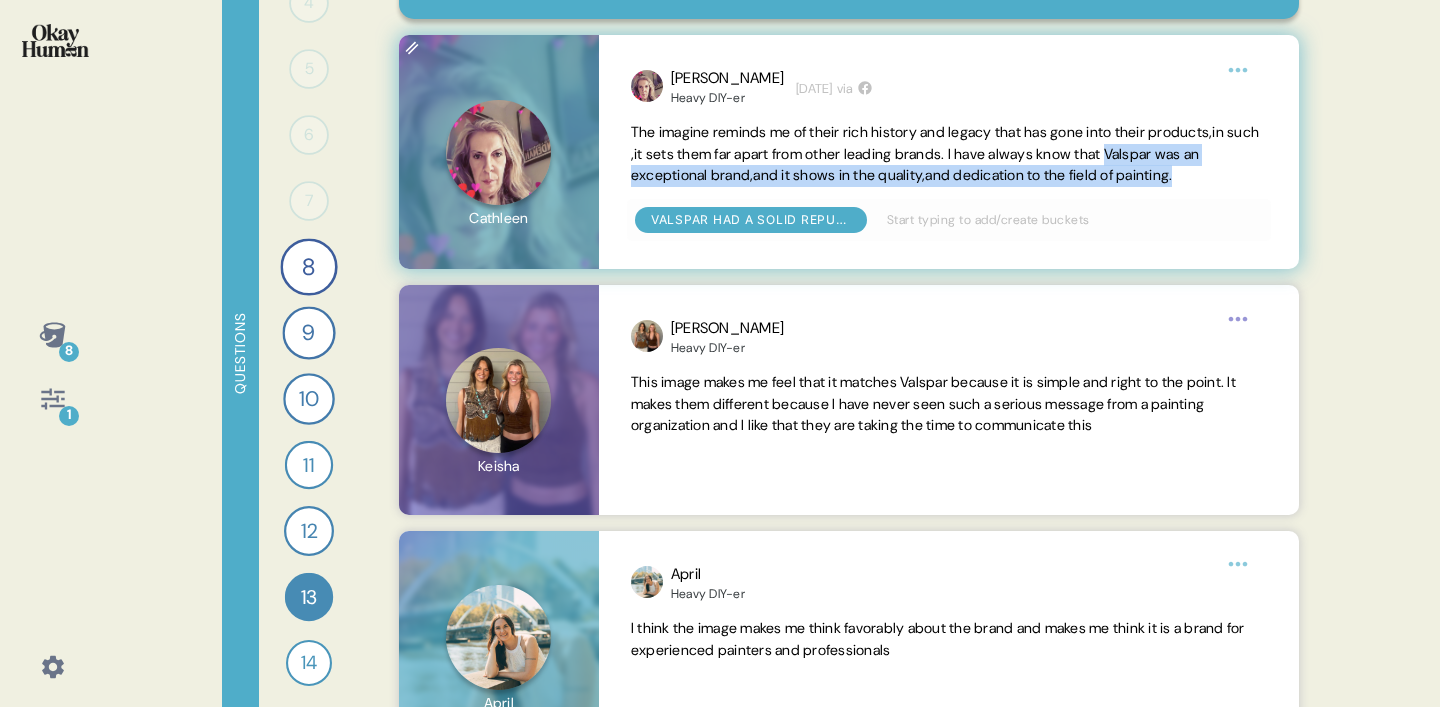 drag, startPoint x: 1178, startPoint y: 154, endPoint x: 1244, endPoint y: 176, distance: 69.57011 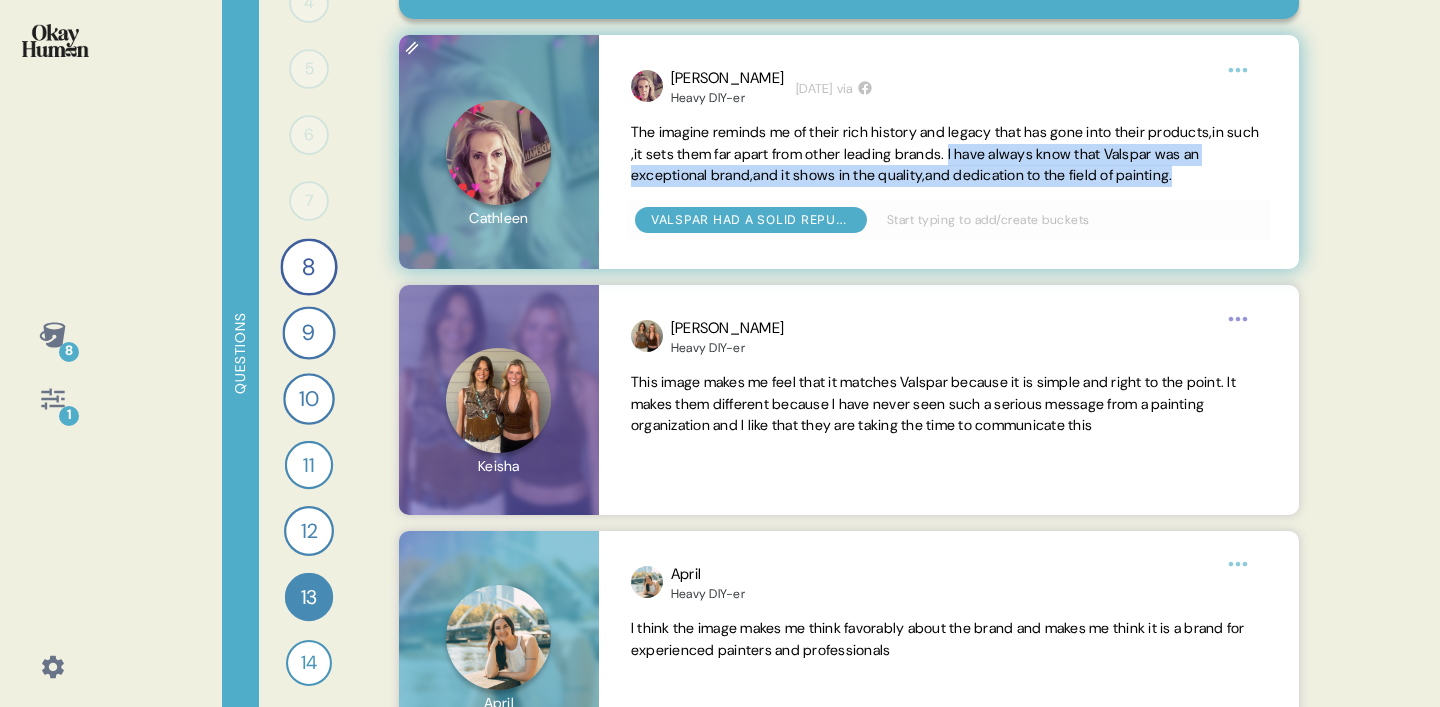 drag, startPoint x: 1008, startPoint y: 148, endPoint x: 1260, endPoint y: 167, distance: 252.71526 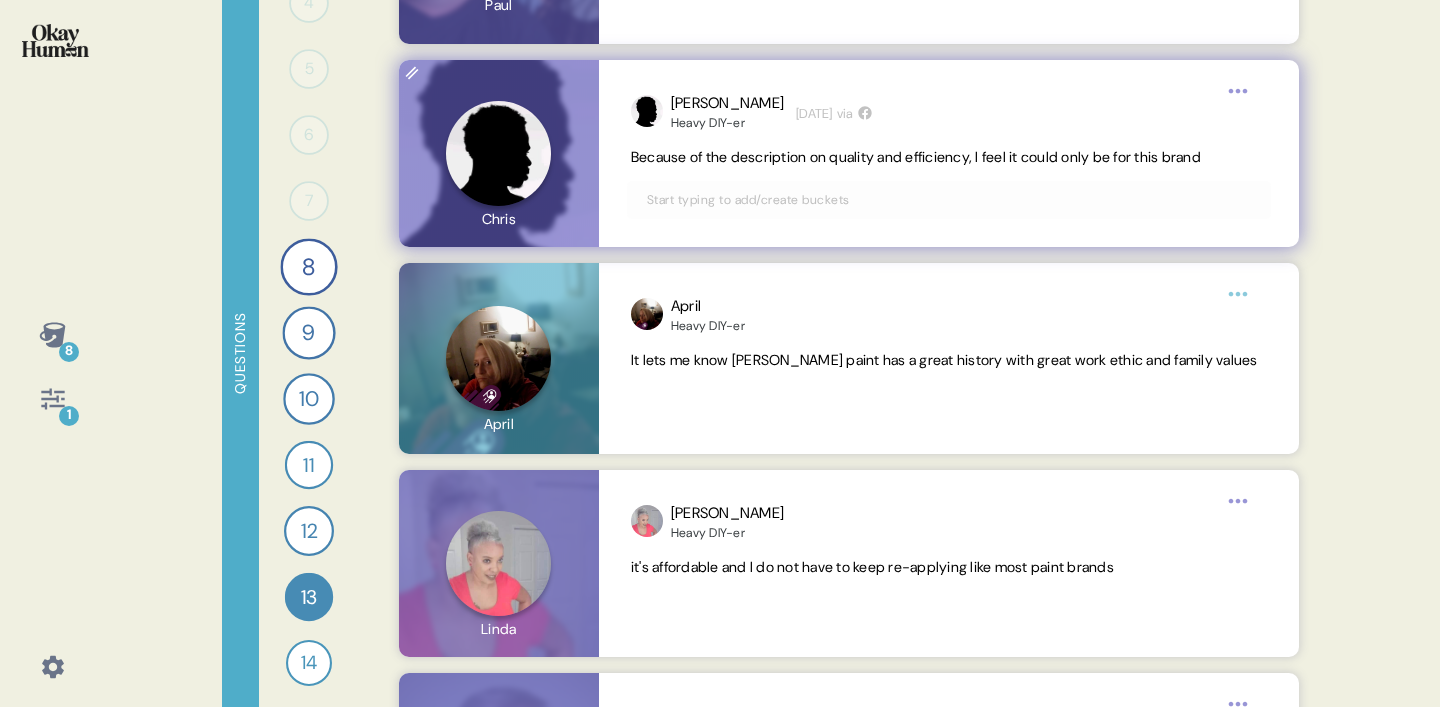 scroll, scrollTop: 1140, scrollLeft: 0, axis: vertical 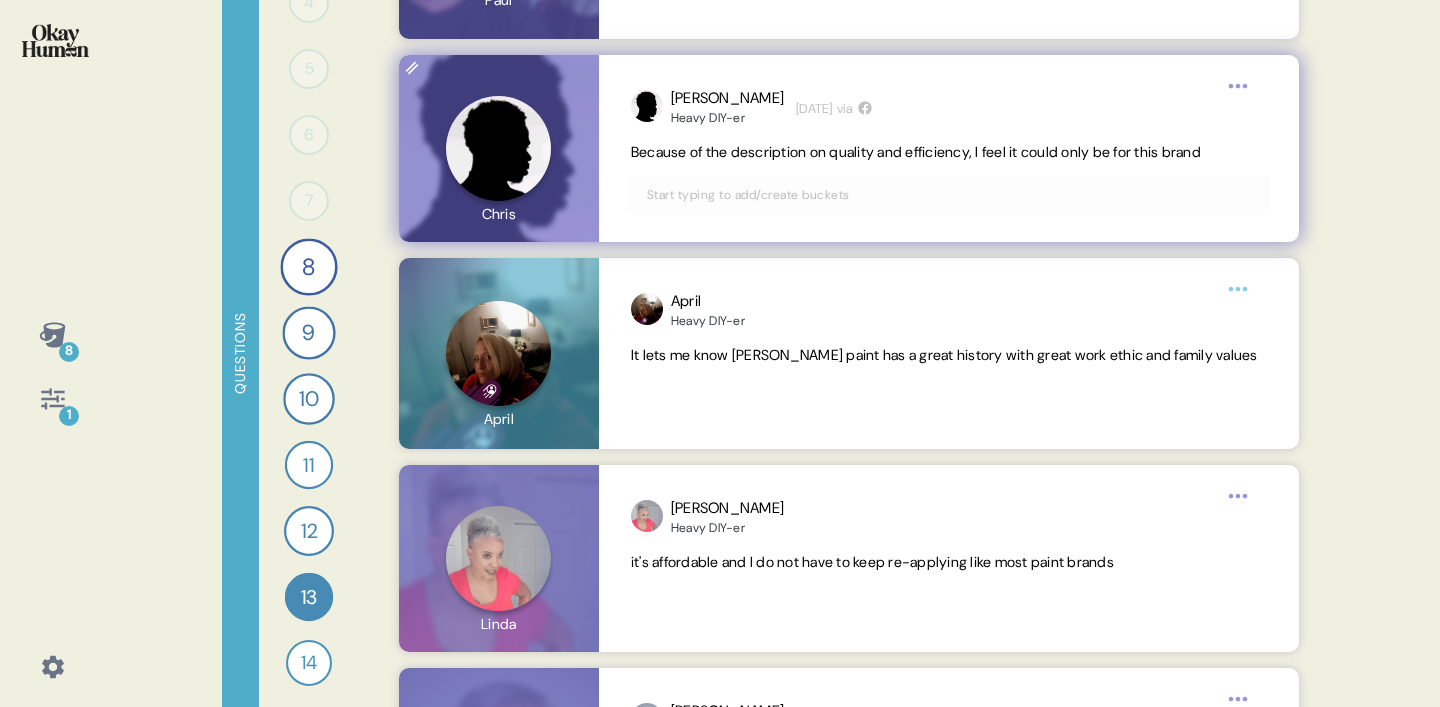 click on "Because of the description on quality and efficiency, I feel it could only be for this brand" at bounding box center (916, 152) 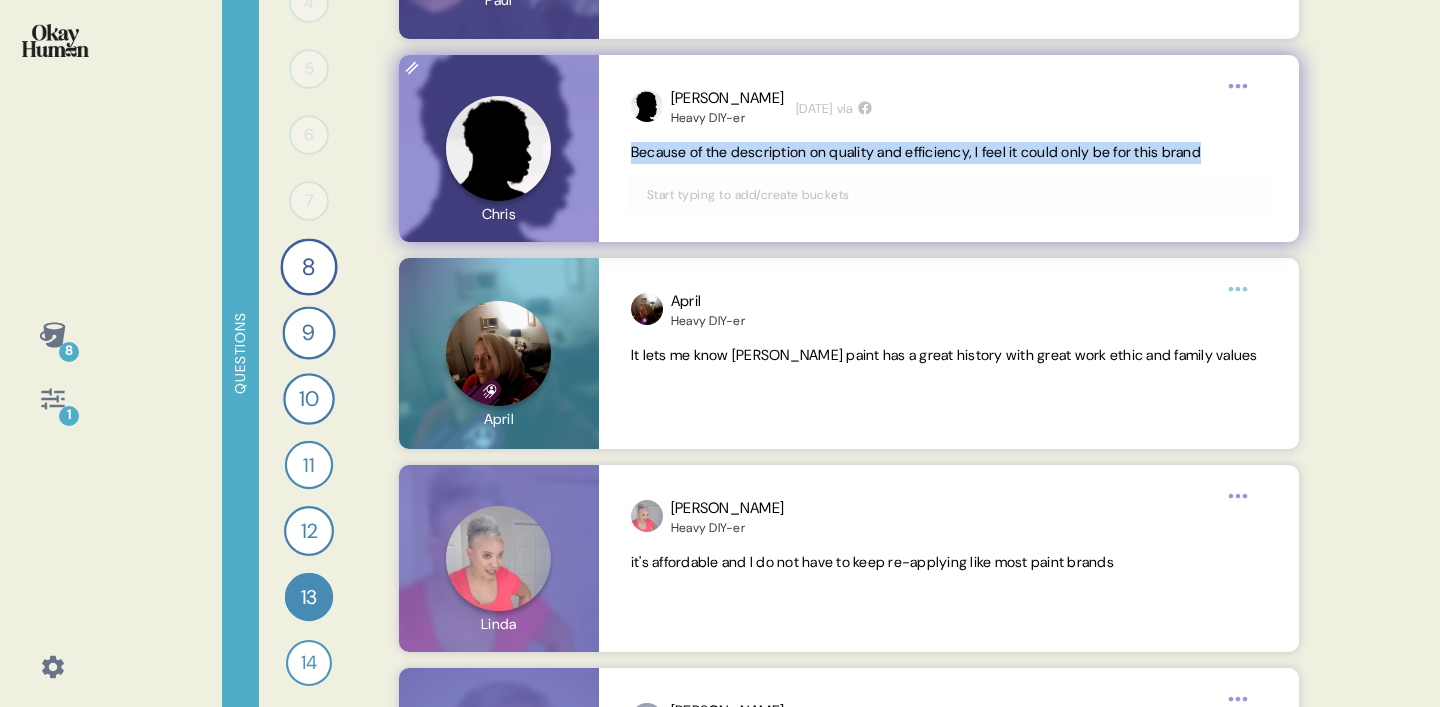 drag, startPoint x: 624, startPoint y: 152, endPoint x: 1259, endPoint y: 157, distance: 635.0197 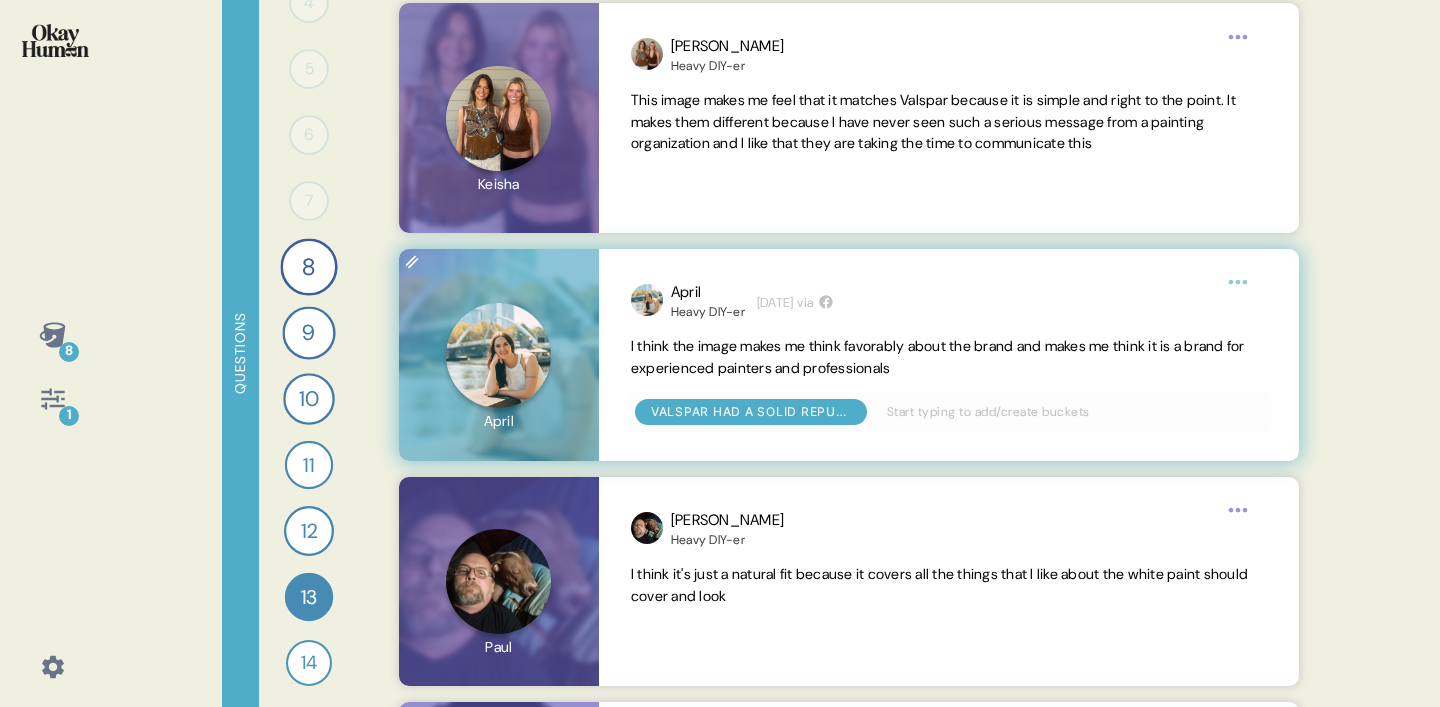scroll, scrollTop: 494, scrollLeft: 0, axis: vertical 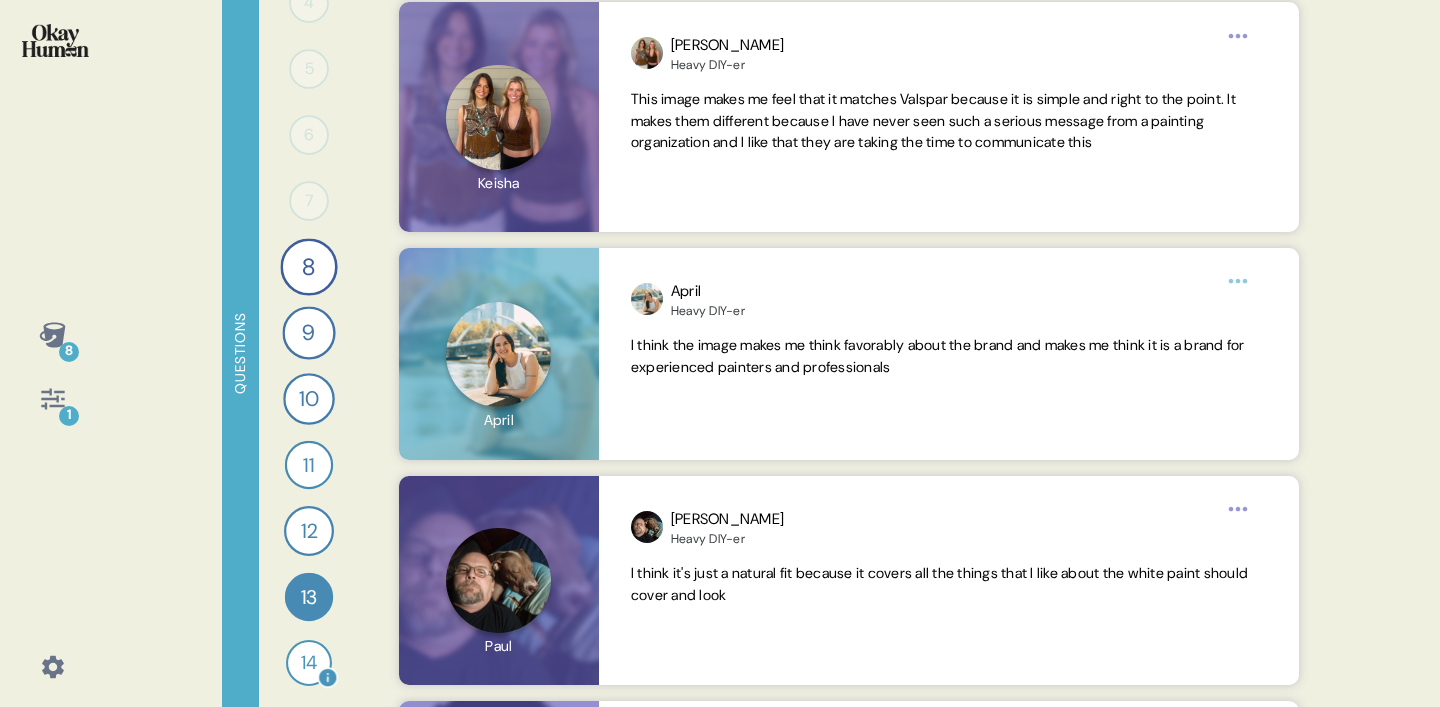 click on "14" at bounding box center (309, 663) 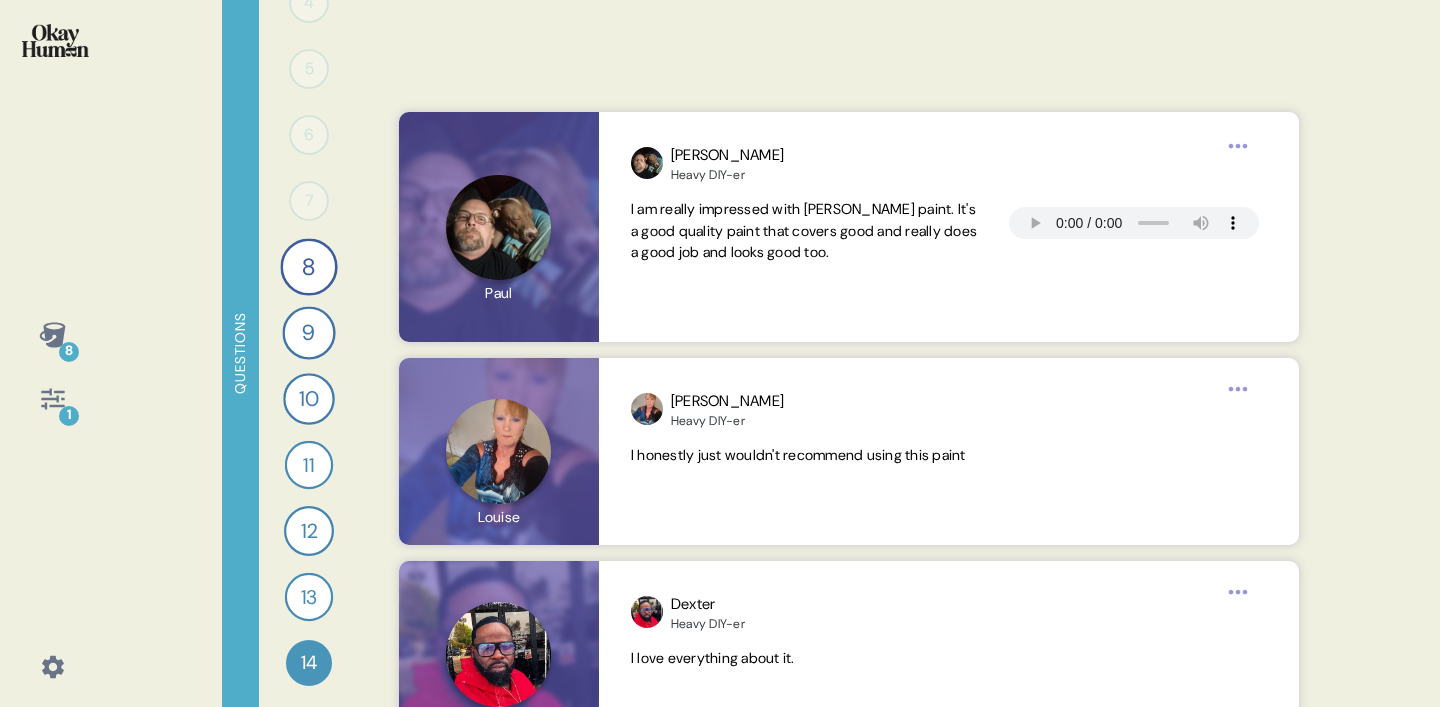 scroll, scrollTop: 2563, scrollLeft: 0, axis: vertical 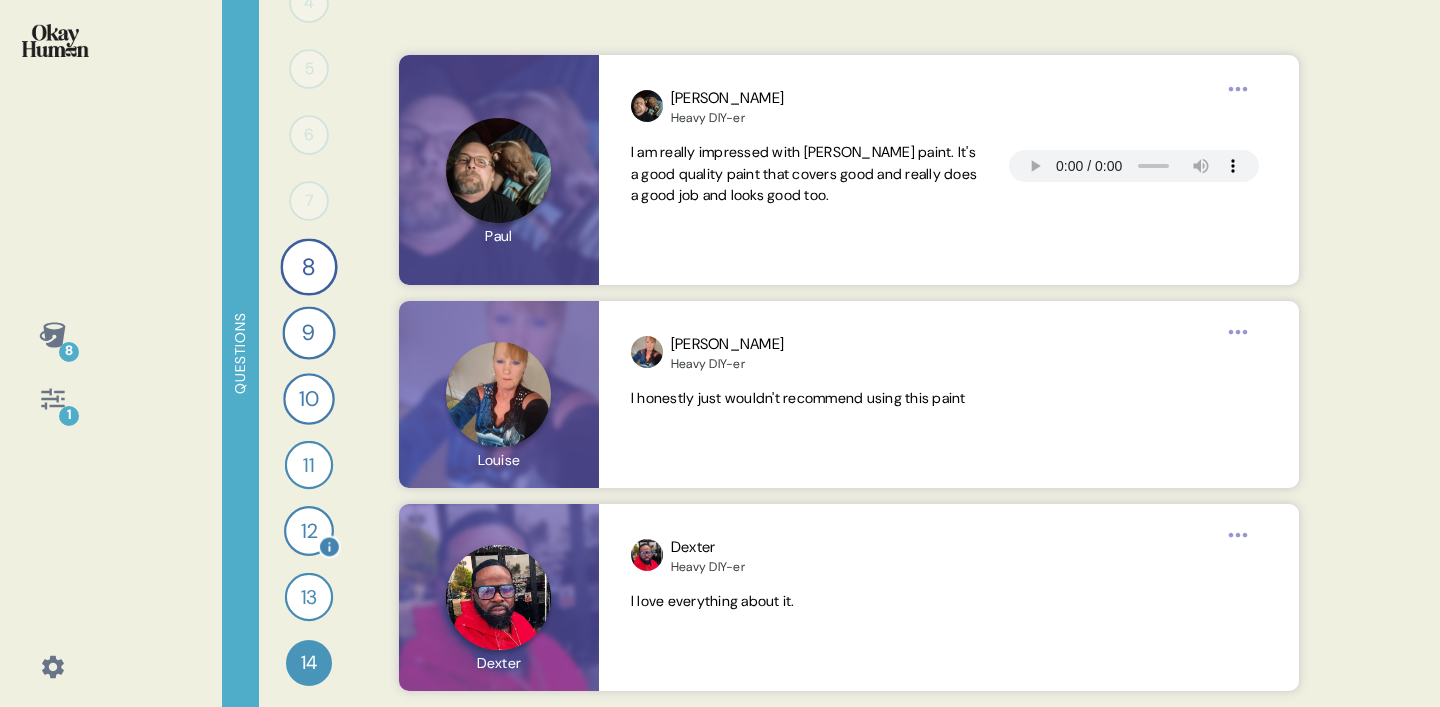 click on "12" at bounding box center [309, 531] 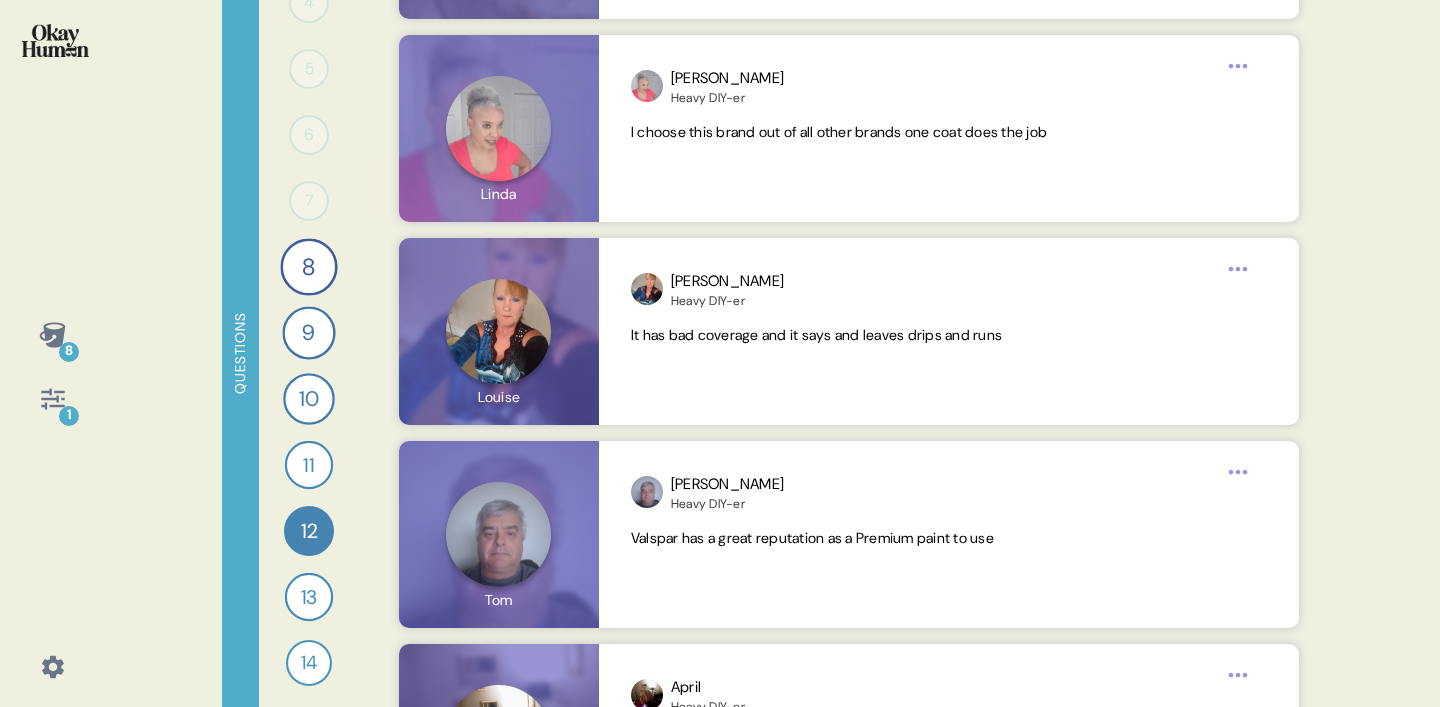 scroll, scrollTop: 1832, scrollLeft: 0, axis: vertical 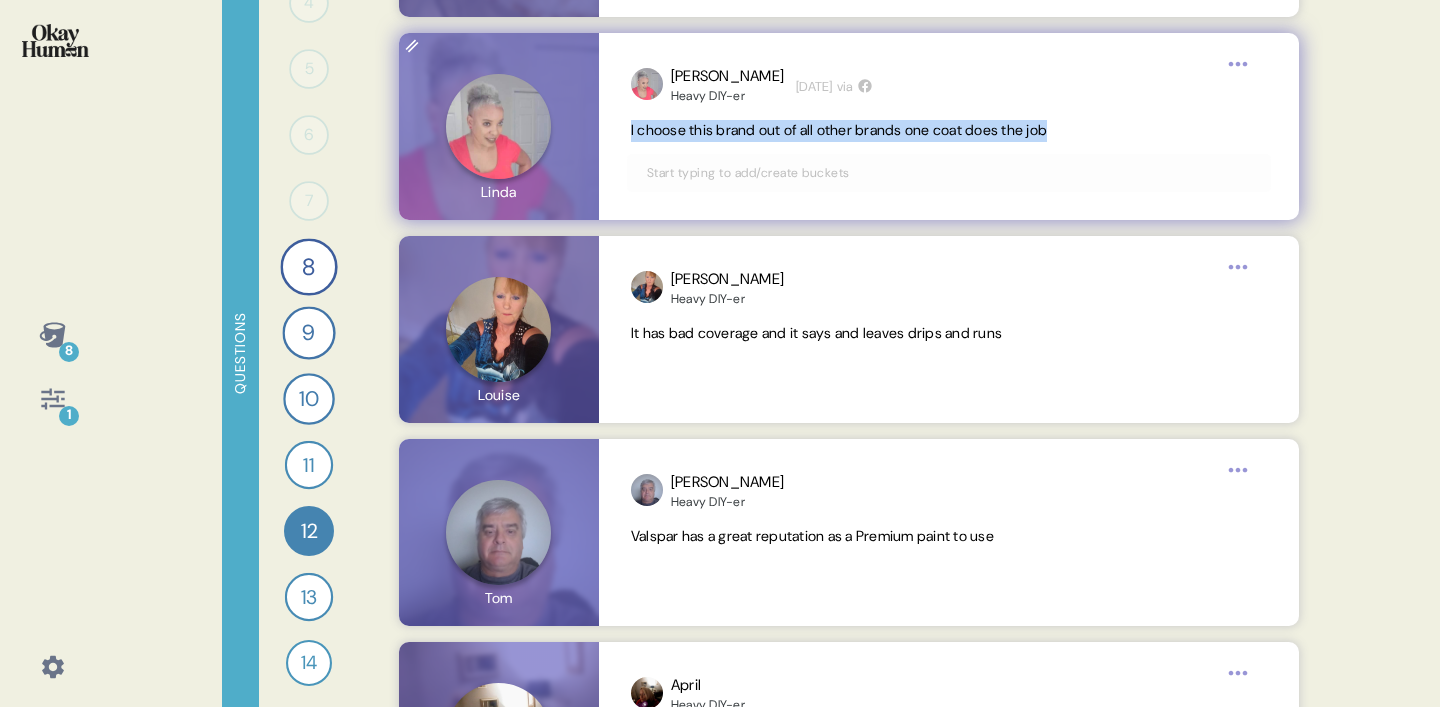 drag, startPoint x: 1091, startPoint y: 132, endPoint x: 628, endPoint y: 130, distance: 463.00433 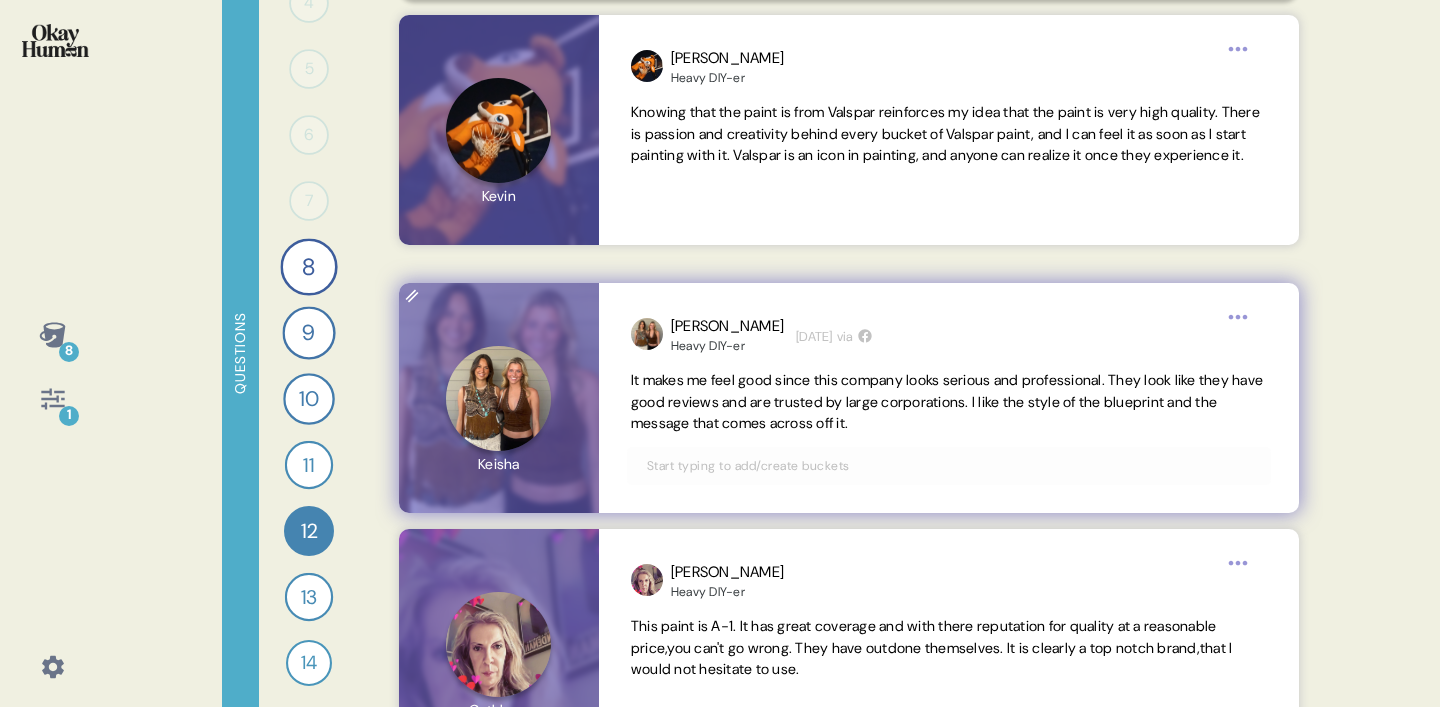 scroll, scrollTop: 246, scrollLeft: 0, axis: vertical 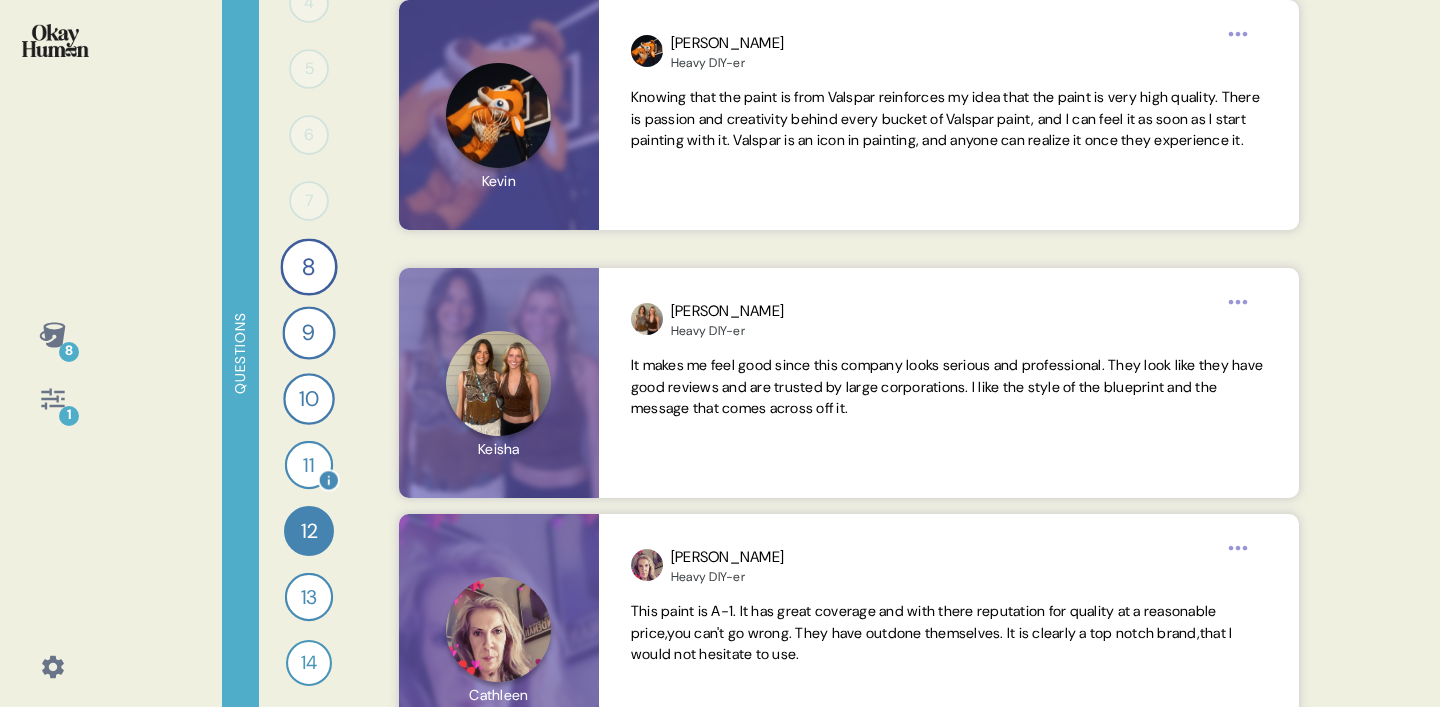 click on "11" at bounding box center [309, 465] 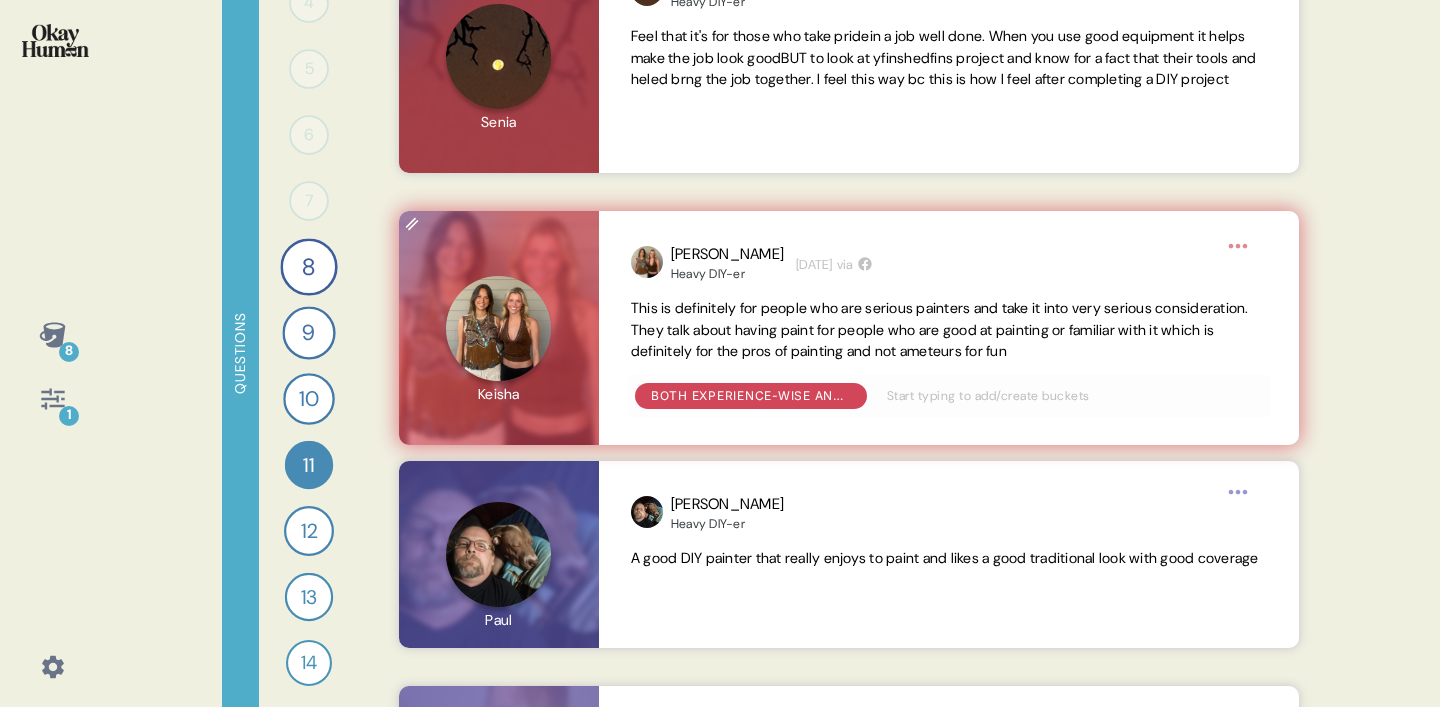 scroll, scrollTop: 580, scrollLeft: 0, axis: vertical 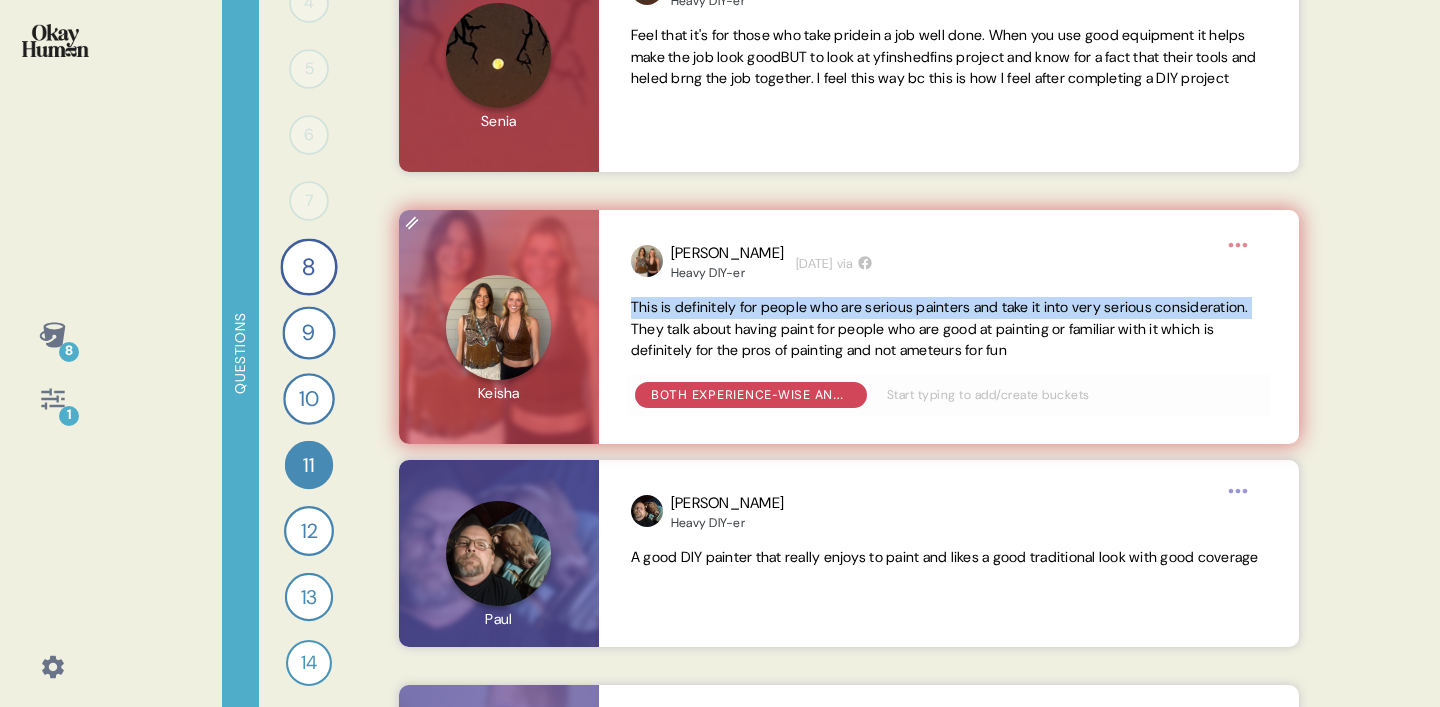 drag, startPoint x: 631, startPoint y: 303, endPoint x: 733, endPoint y: 329, distance: 105.26158 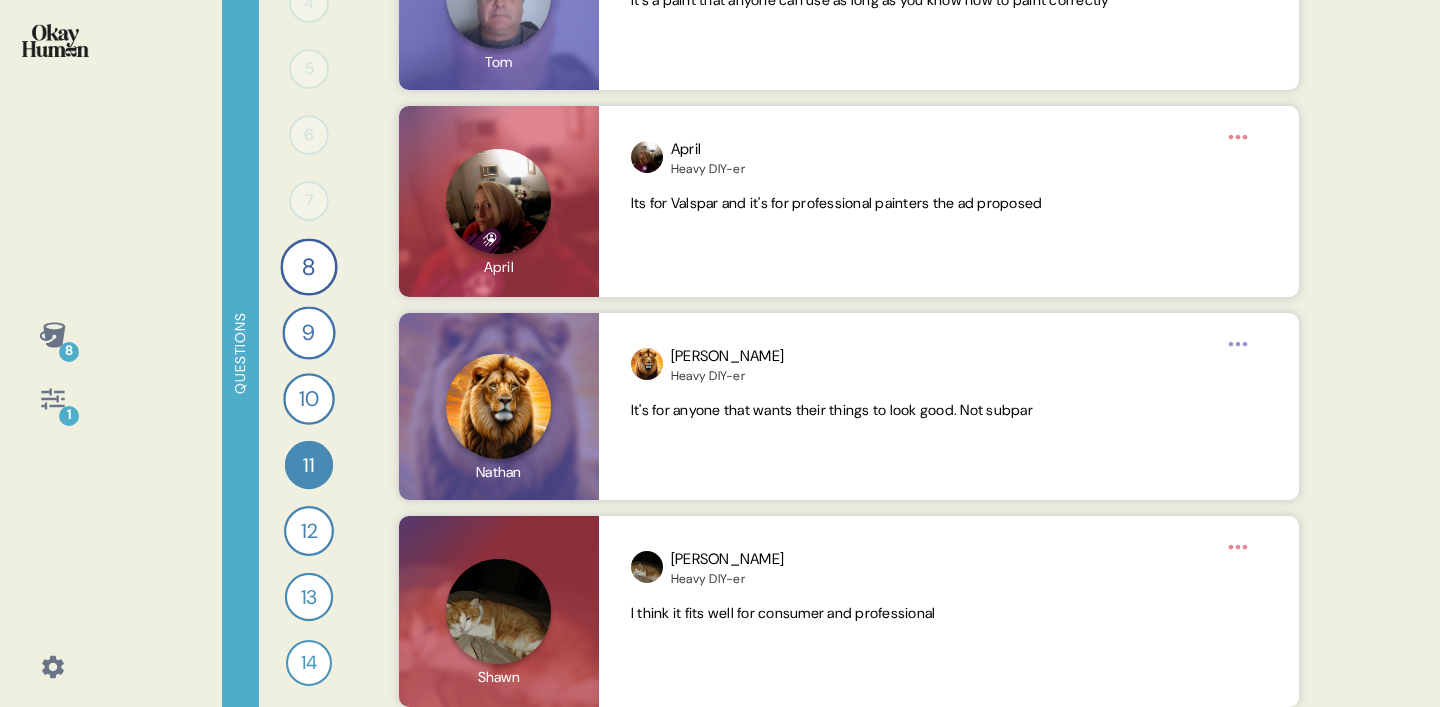 scroll, scrollTop: 2013, scrollLeft: 0, axis: vertical 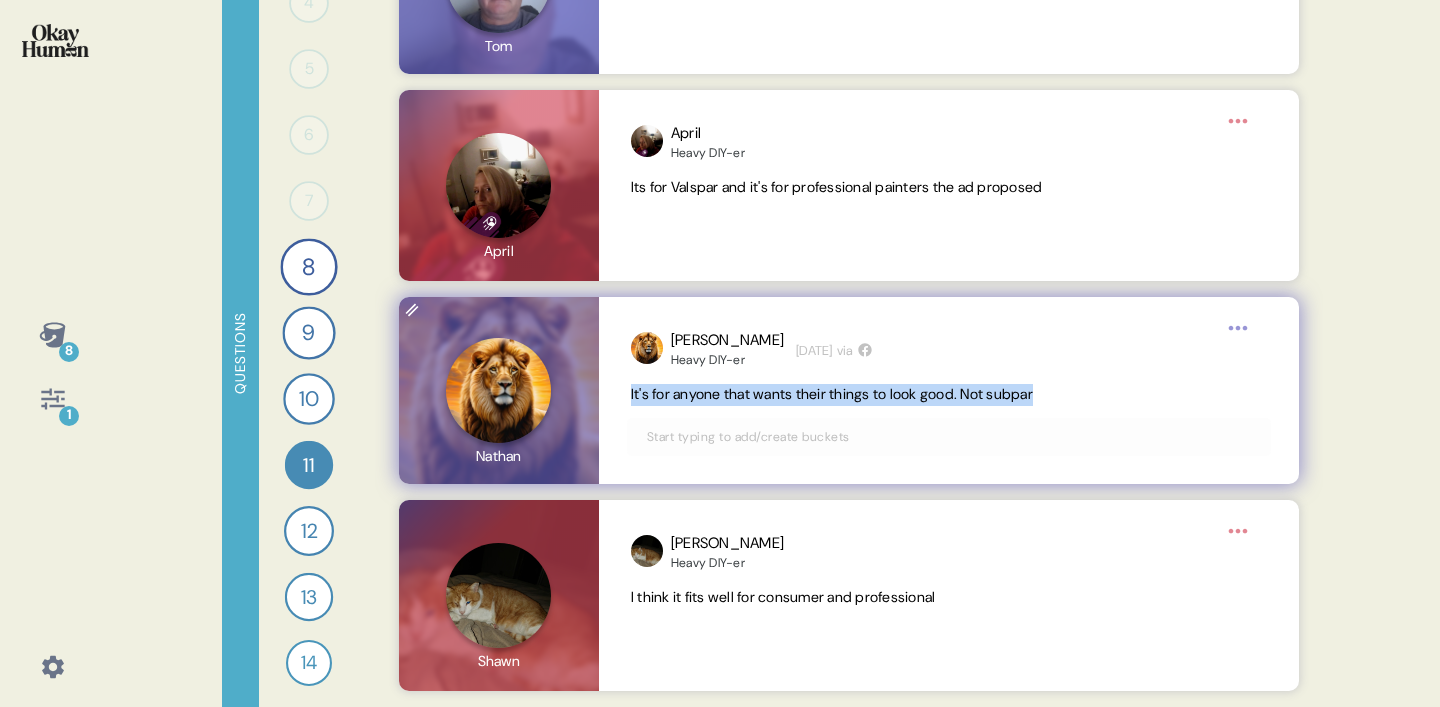 drag, startPoint x: 629, startPoint y: 394, endPoint x: 1100, endPoint y: 403, distance: 471.08597 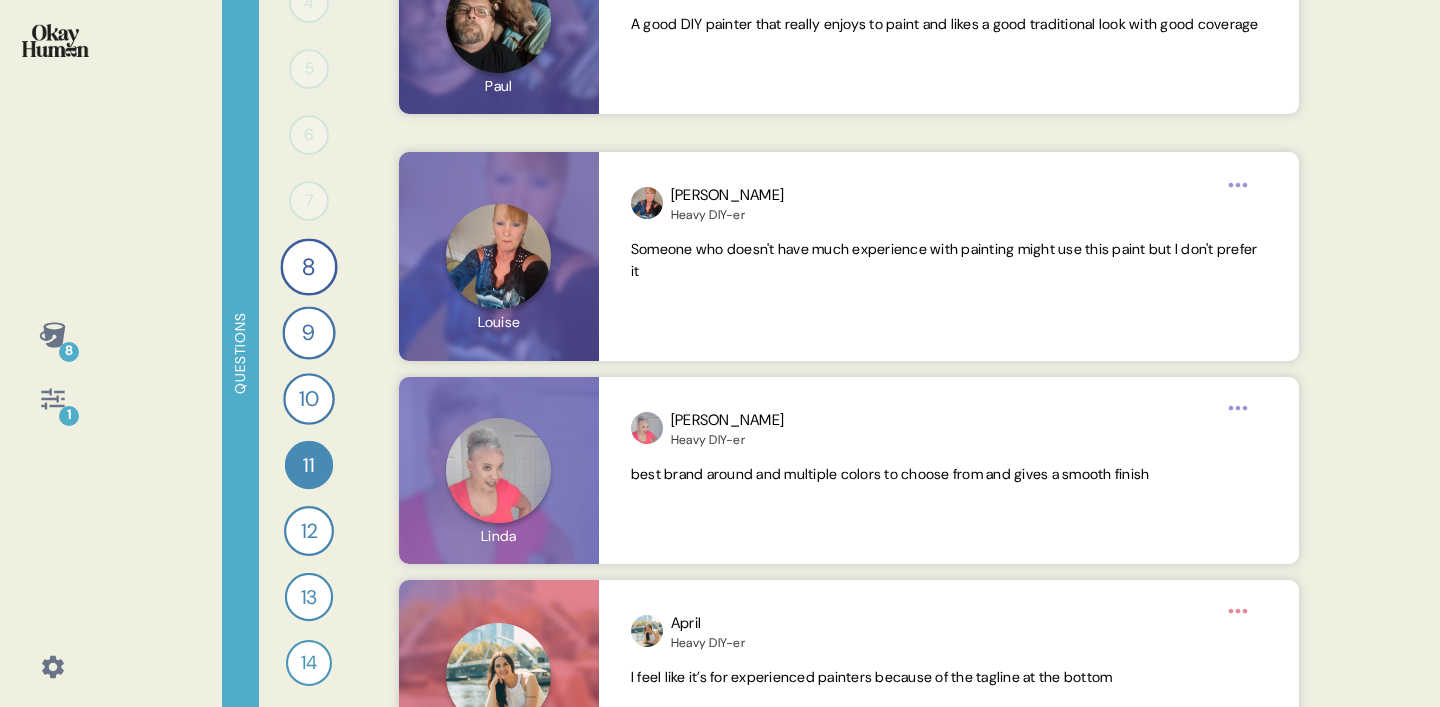 scroll, scrollTop: 0, scrollLeft: 0, axis: both 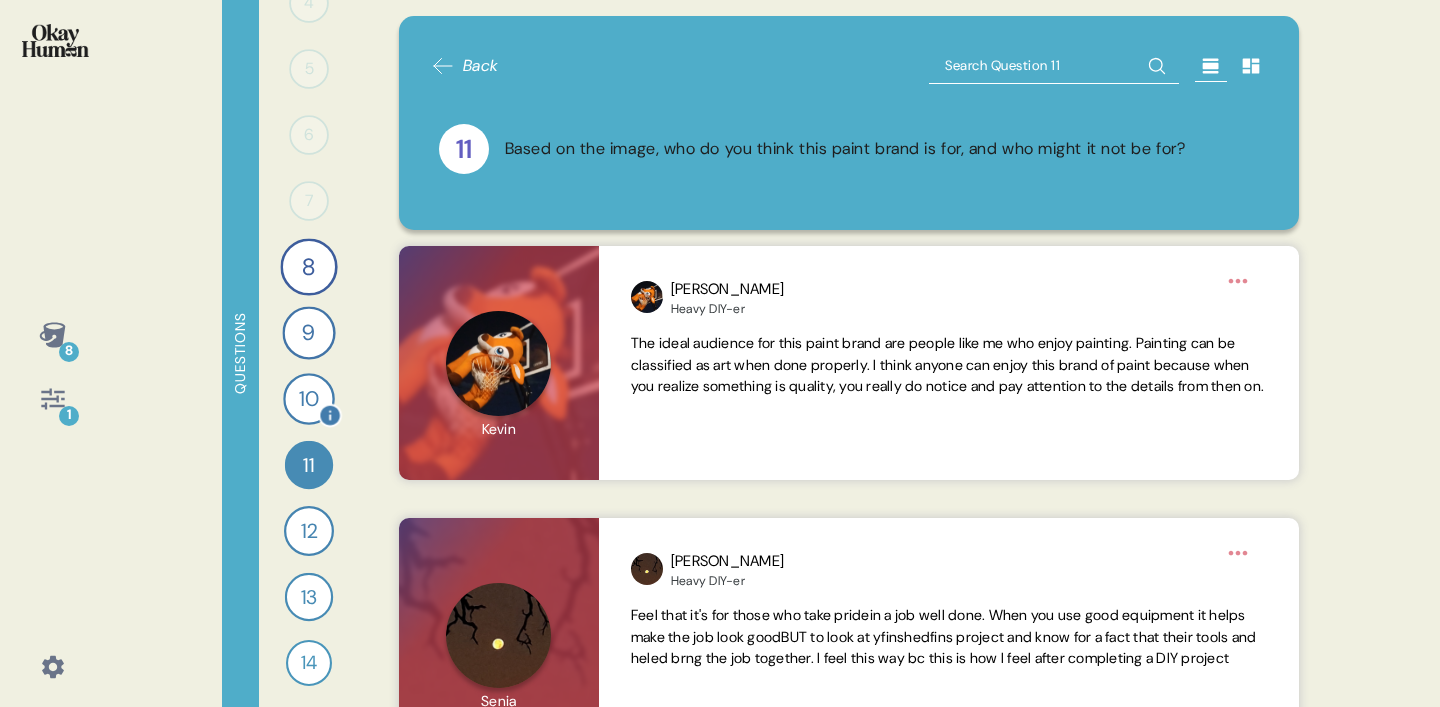 click on "10" at bounding box center (309, 399) 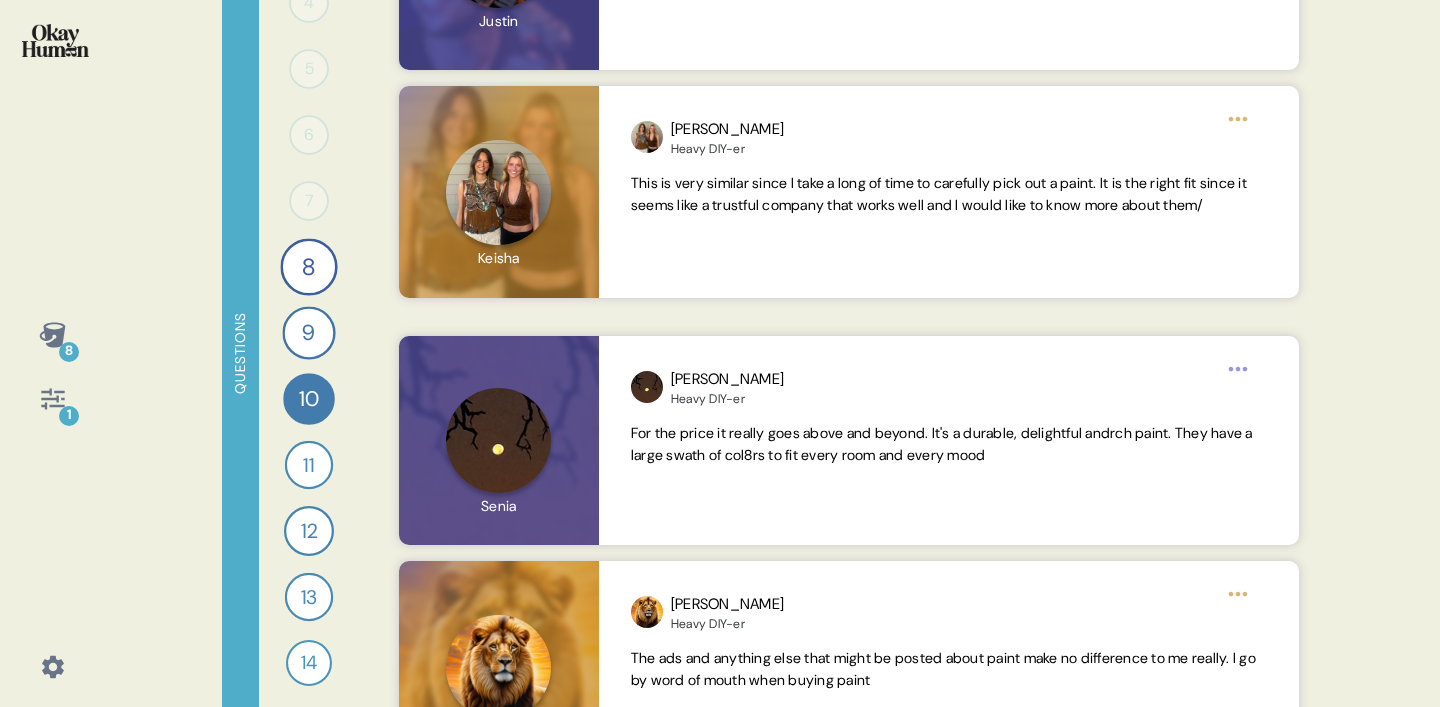 scroll, scrollTop: 0, scrollLeft: 0, axis: both 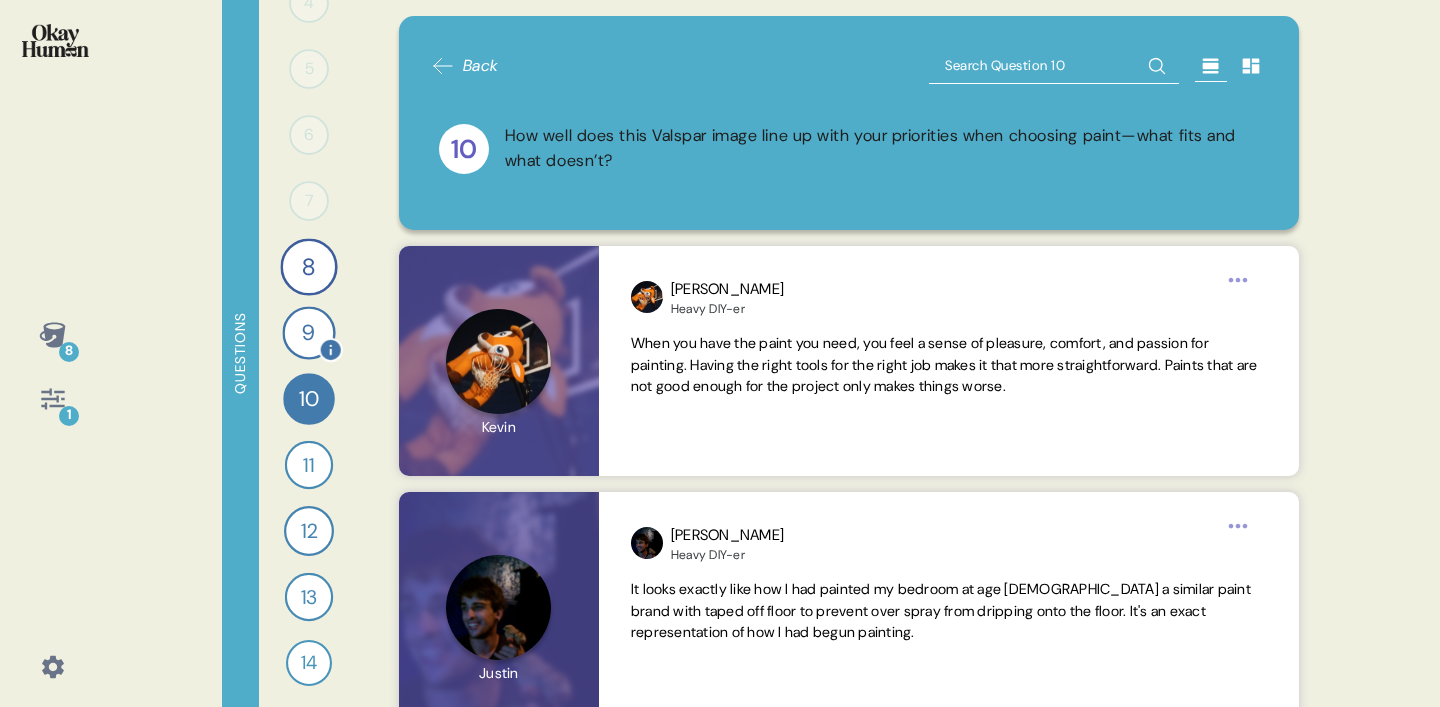 click on "9" at bounding box center [308, 332] 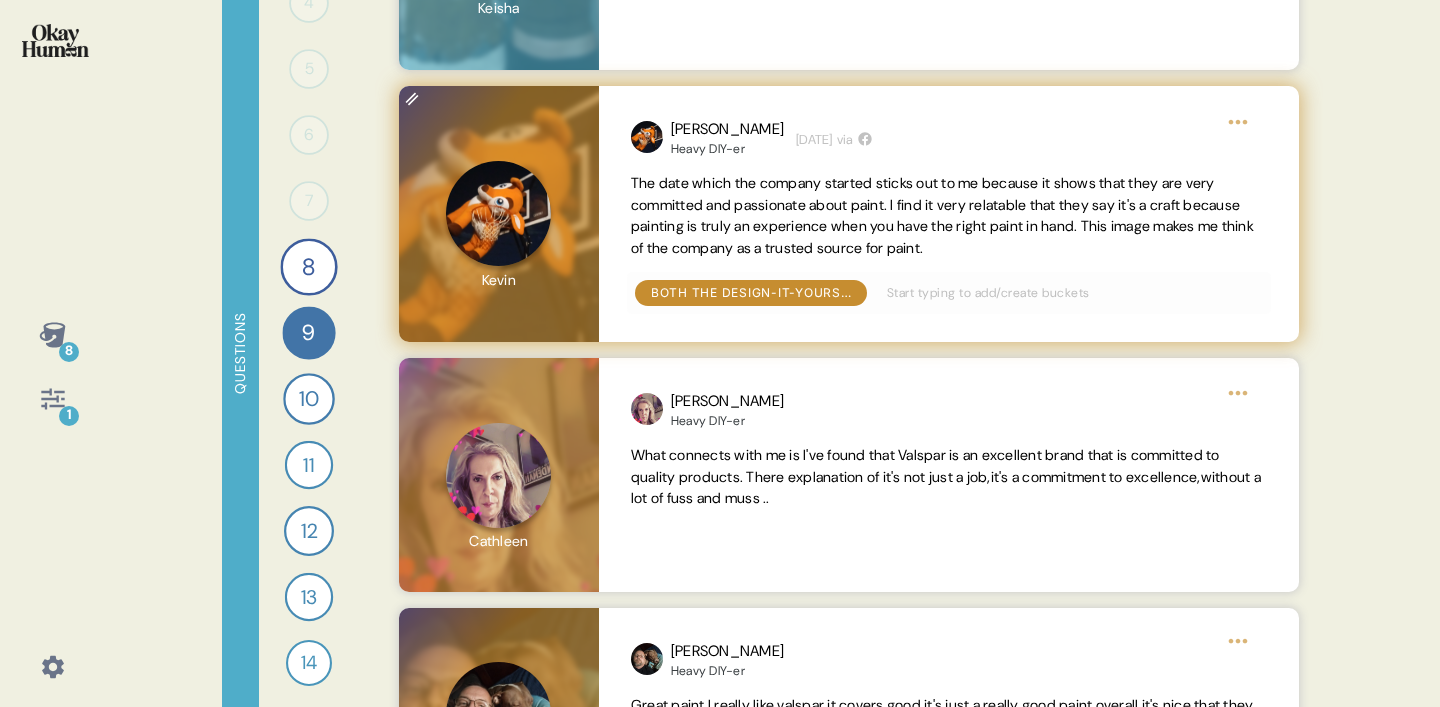 scroll, scrollTop: 723, scrollLeft: 0, axis: vertical 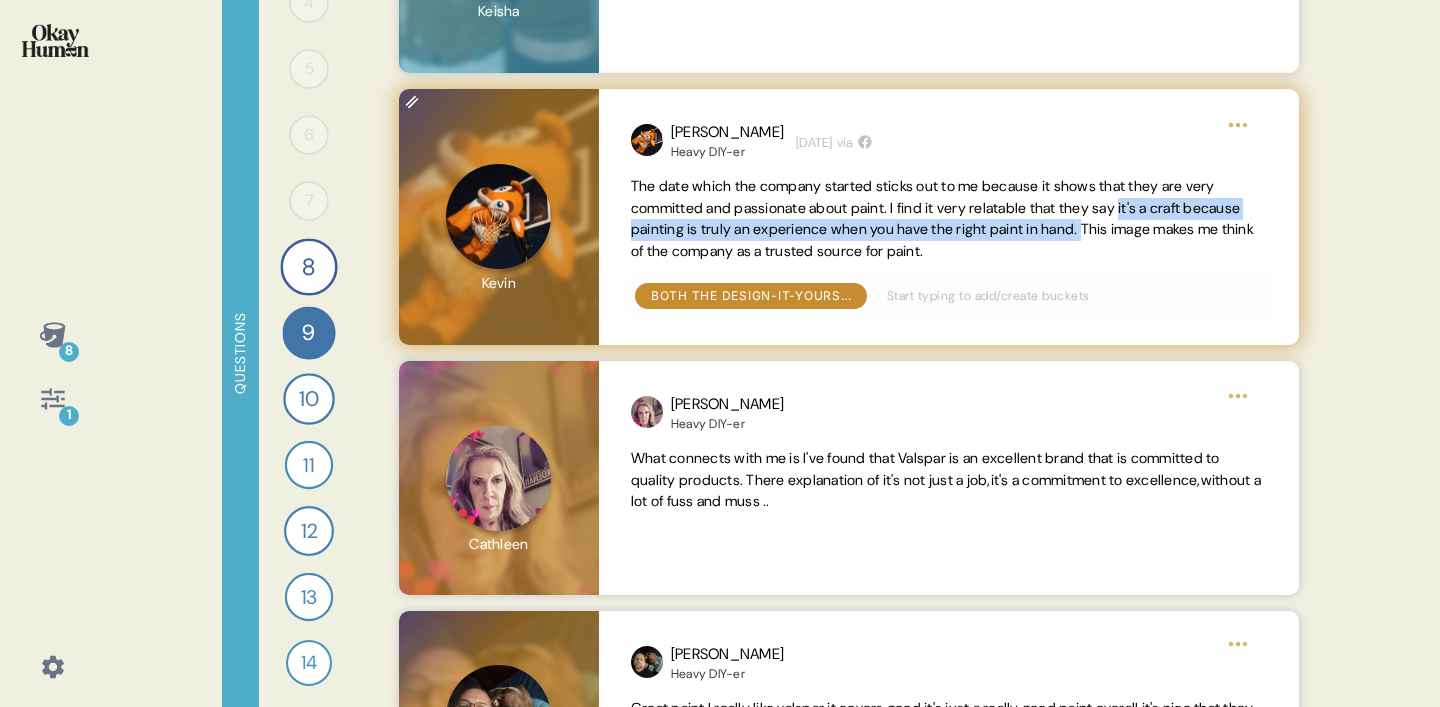 drag, startPoint x: 1156, startPoint y: 208, endPoint x: 1179, endPoint y: 237, distance: 37.01351 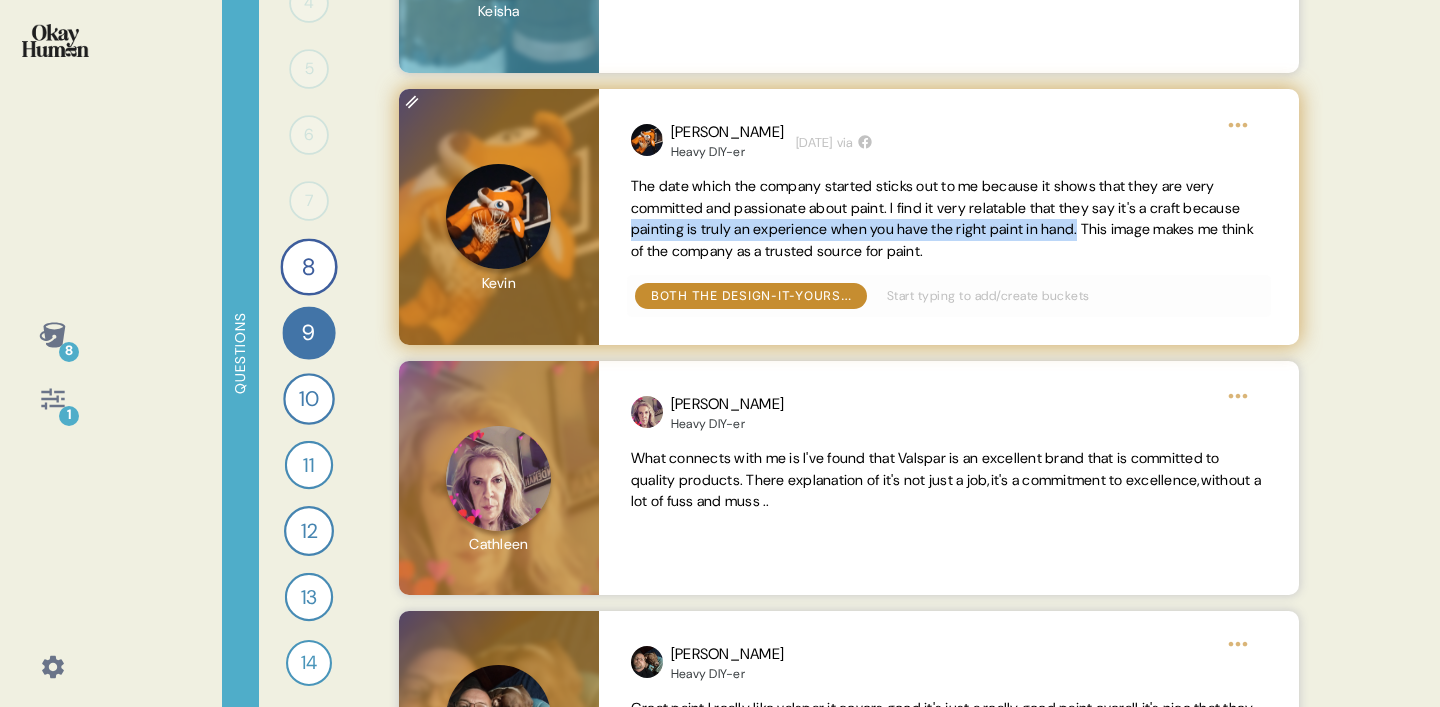 drag, startPoint x: 694, startPoint y: 235, endPoint x: 1172, endPoint y: 233, distance: 478.00418 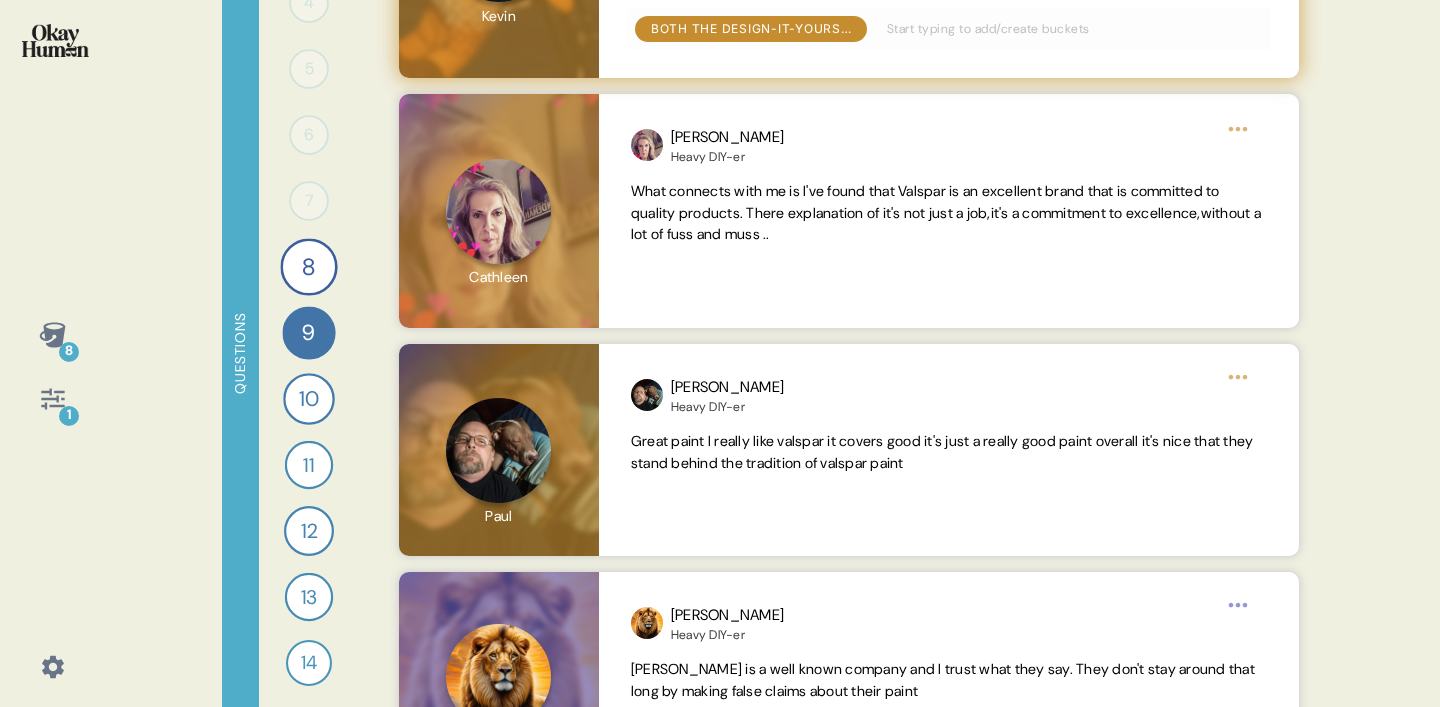 scroll, scrollTop: 1008, scrollLeft: 0, axis: vertical 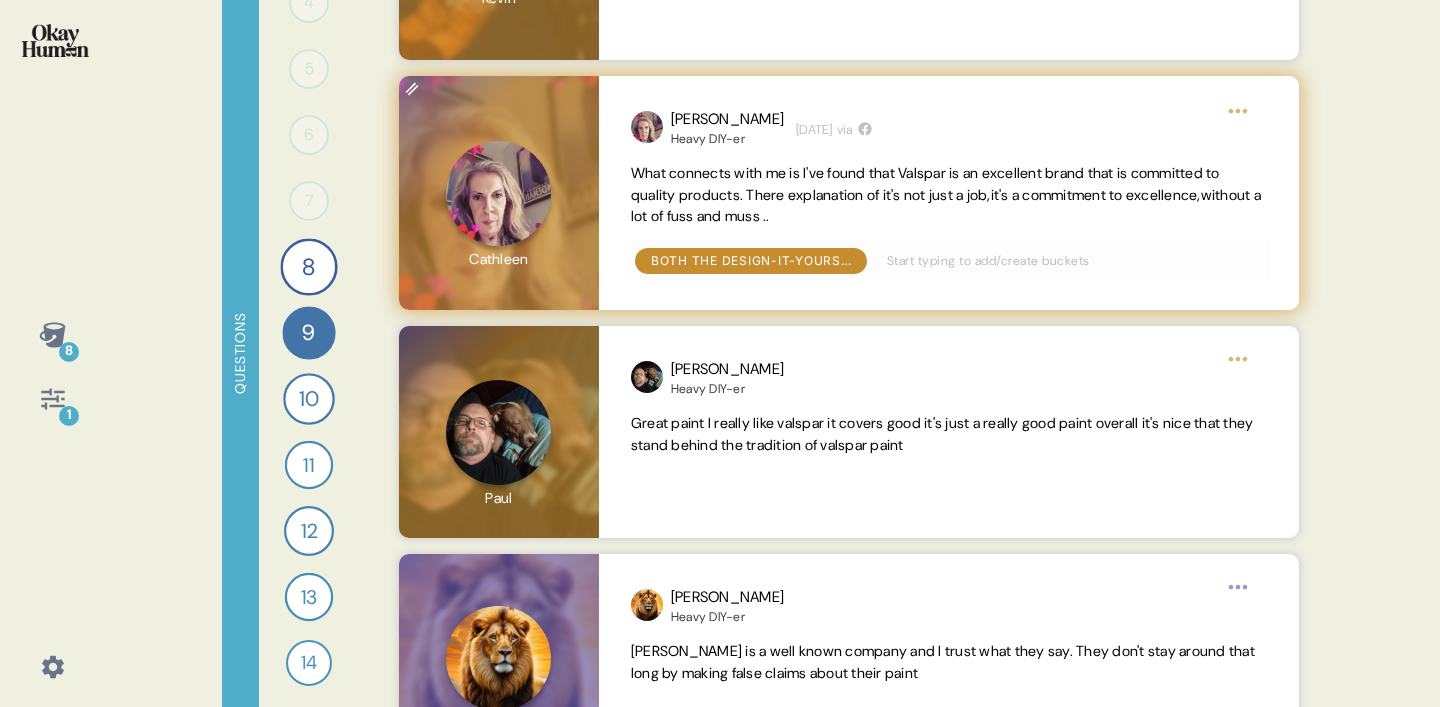 click on "[PERSON_NAME] Heavy DIY-er [DATE] via What connects with me is I've found that Valspar is an excellent brand that is committed to quality products. There explanation of it's not just a job,it's a commitment to excellence,without a lot of fuss and muss .. Both the Design-It-Yourselfers and the Heavy DIY-ers seemed to resonate with their respective positionings." at bounding box center [949, 193] 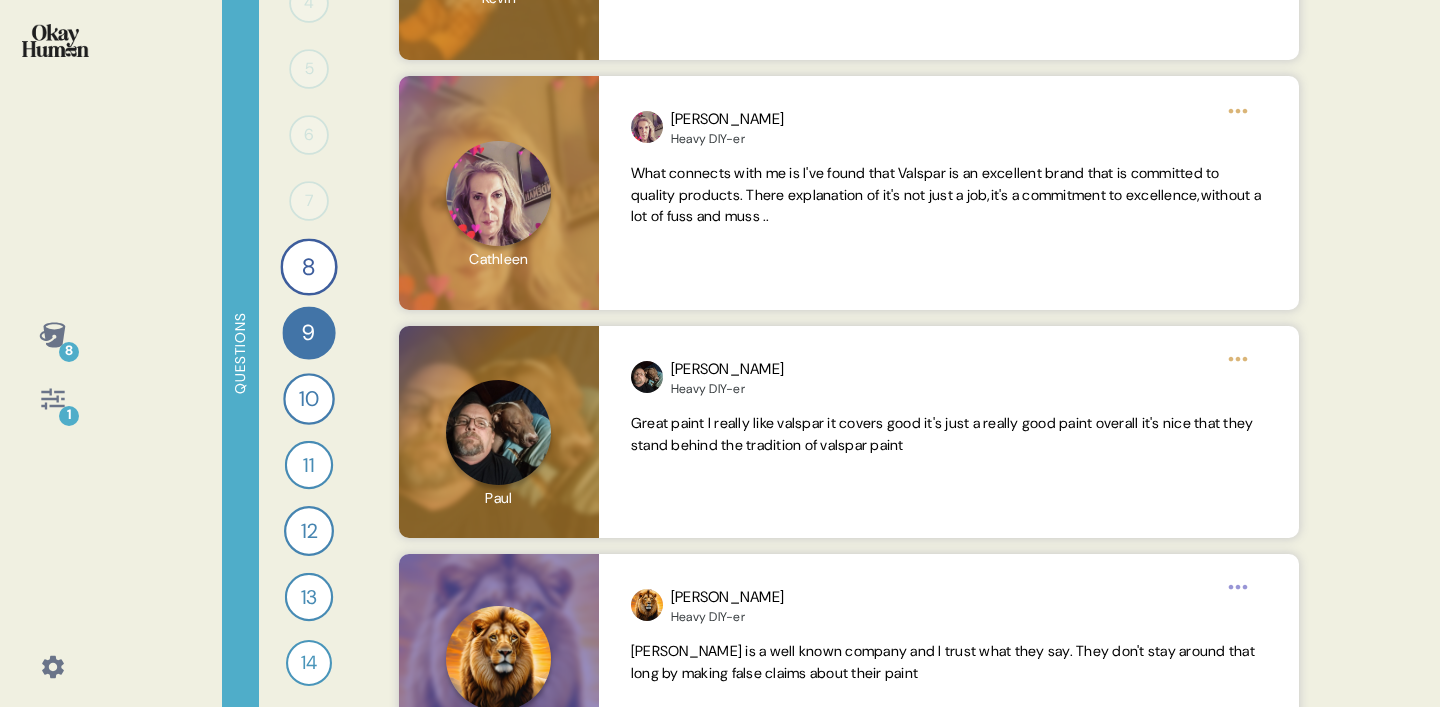 click on "8 1 Questions 1 0 Responses Responses 2 0 Responses Responses 3 0 Responses Responses 4 0 Responses Responses 5 0 Responses Responses 6 0 Responses Responses 7 0 Responses Responses 8 What do you usually look for when shopping for paint, and how do you decide between options? 22 Responses text Responses 9 After viewing the Valspar image, what were your gut reactions and what stood out most to you? 17 Responses text Responses 10 How well does this Valspar image line up with your priorities when choosing paint—what fits and what doesn’t? 15 Responses text Responses 11 Based on the image, who do you think this paint brand is for, and who might it not be for? 11 Responses text Responses 12 How does knowing this paint comes from Valspar influence your opinion of it? 13 Responses text Responses 13 How does the image change or reinforce how you think about the Valspar brand? 11 Responses text Responses 14 Can you record a video explaining your thoughts on this Valspar paint line to another experienced painter? 8" at bounding box center [720, 353] 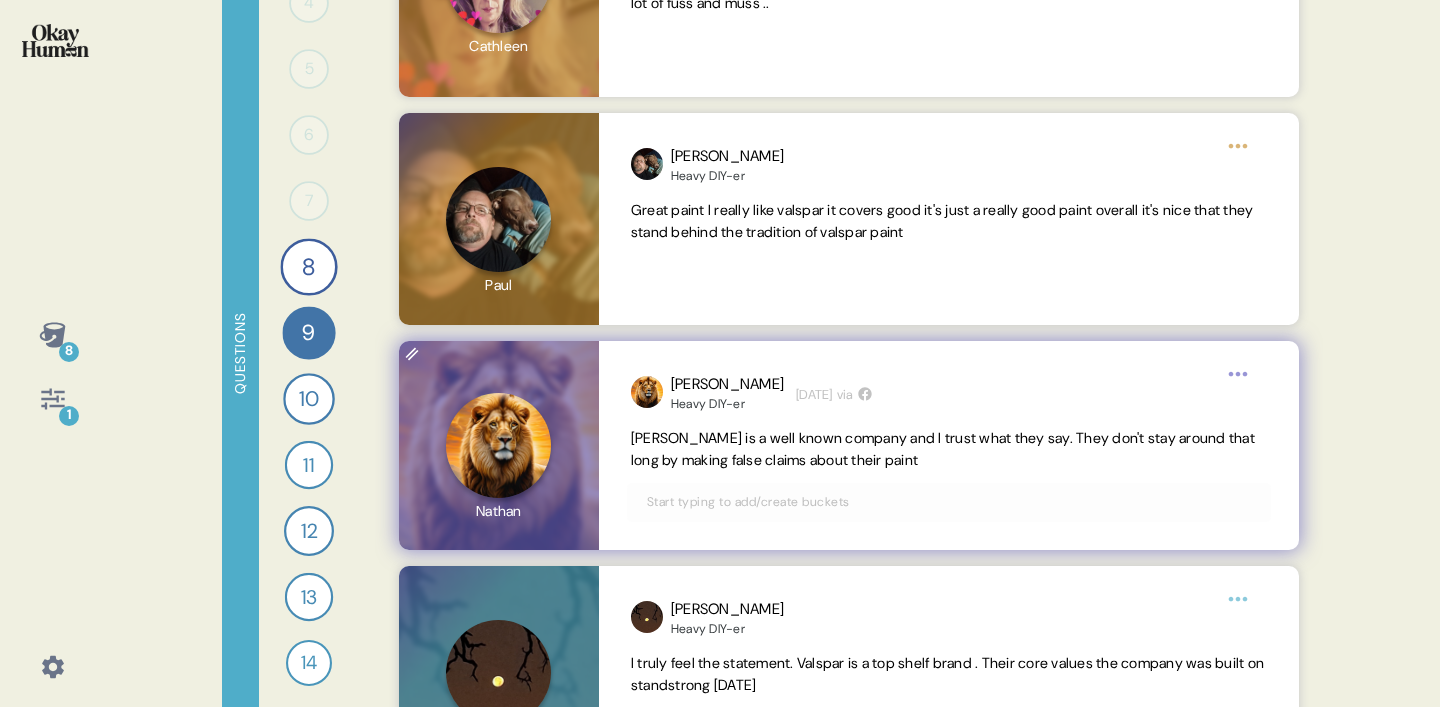 scroll, scrollTop: 1223, scrollLeft: 0, axis: vertical 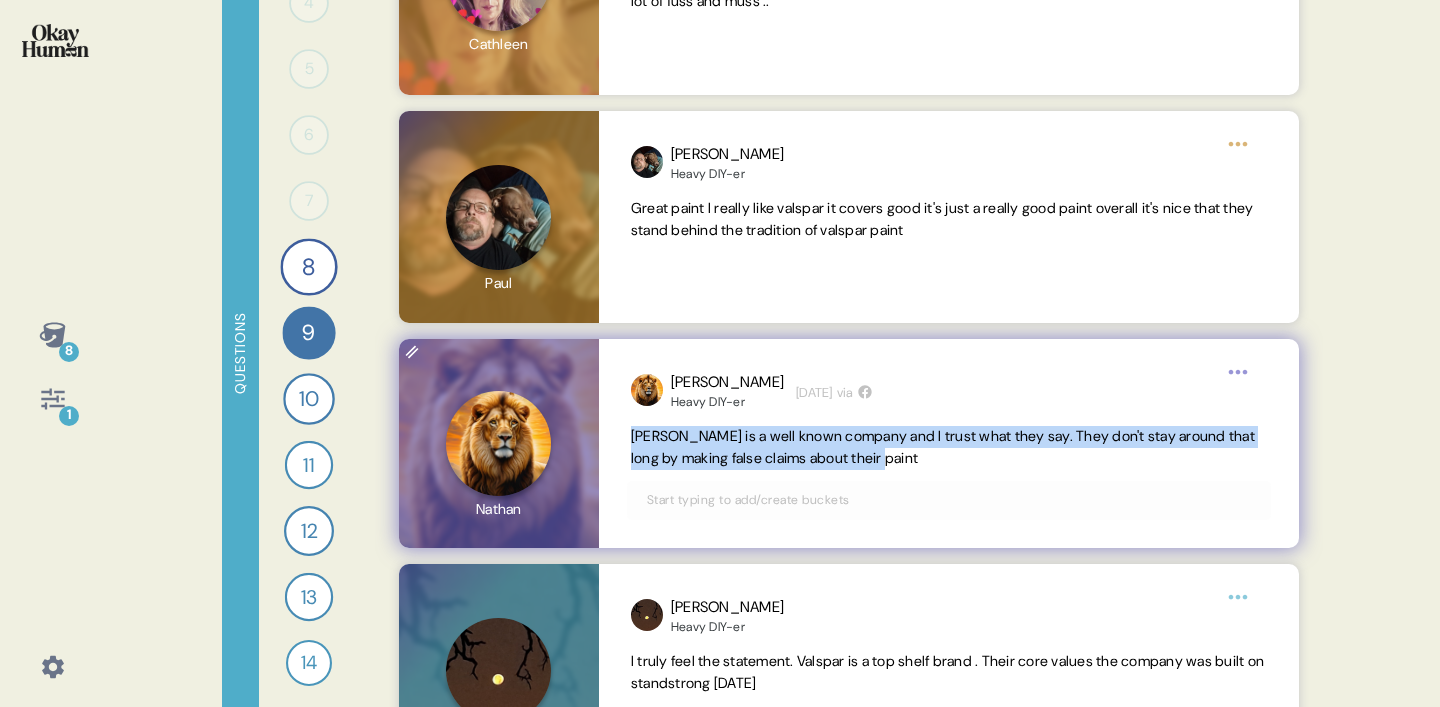 drag, startPoint x: 962, startPoint y: 456, endPoint x: 628, endPoint y: 431, distance: 334.93433 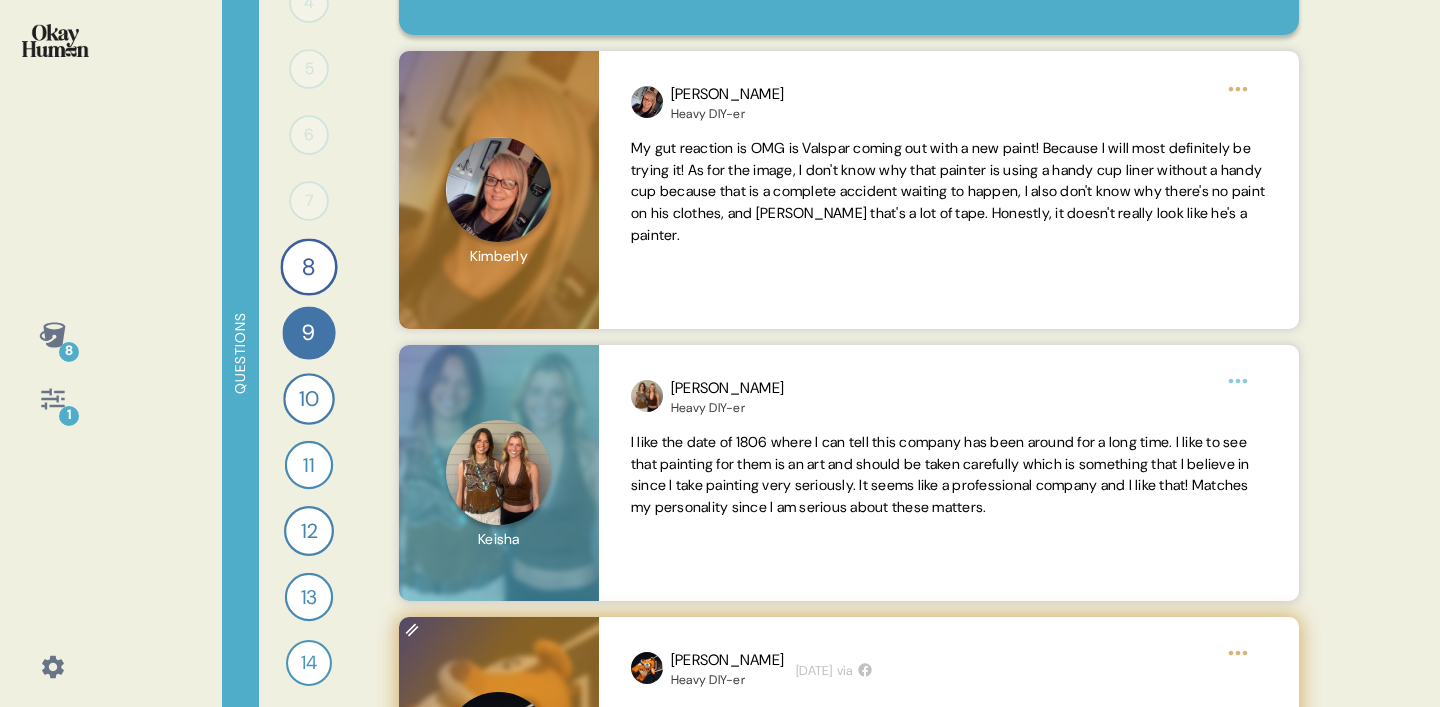 scroll, scrollTop: 0, scrollLeft: 0, axis: both 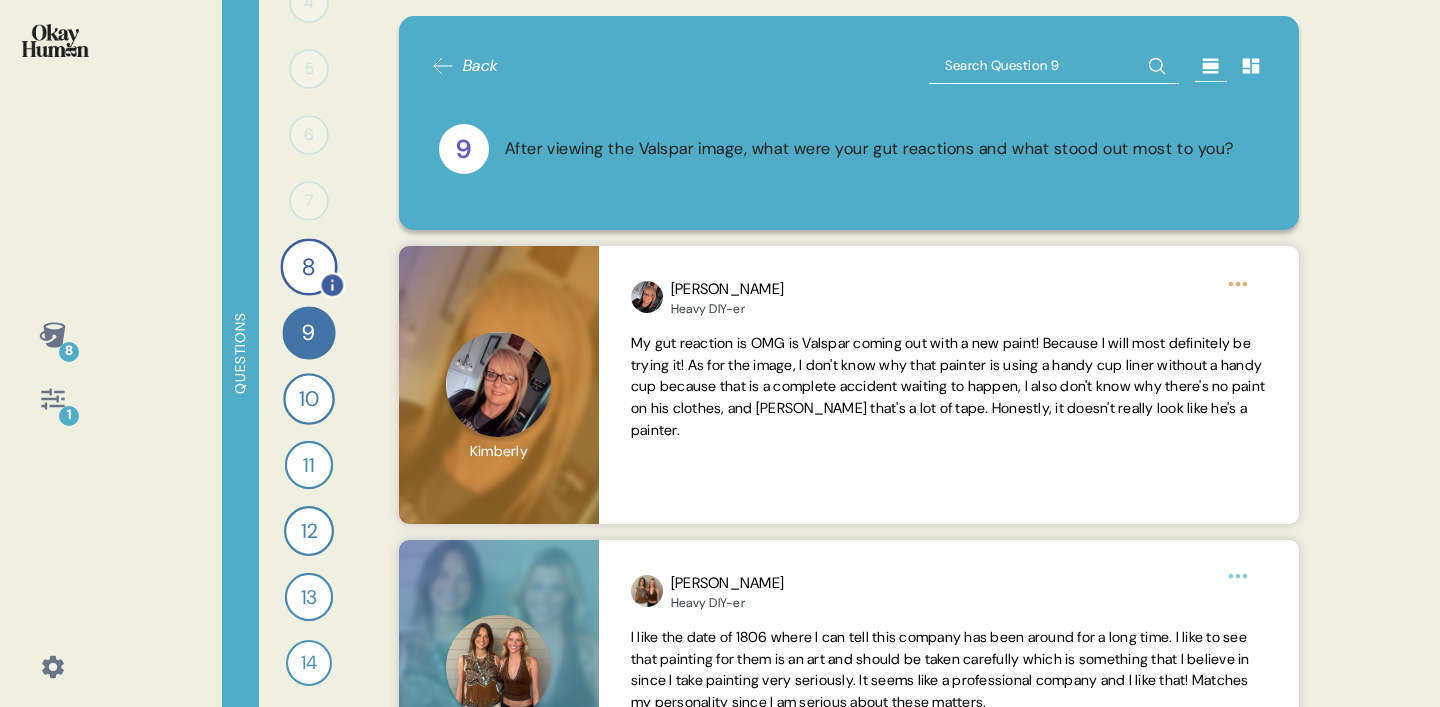 click on "8" at bounding box center [308, 266] 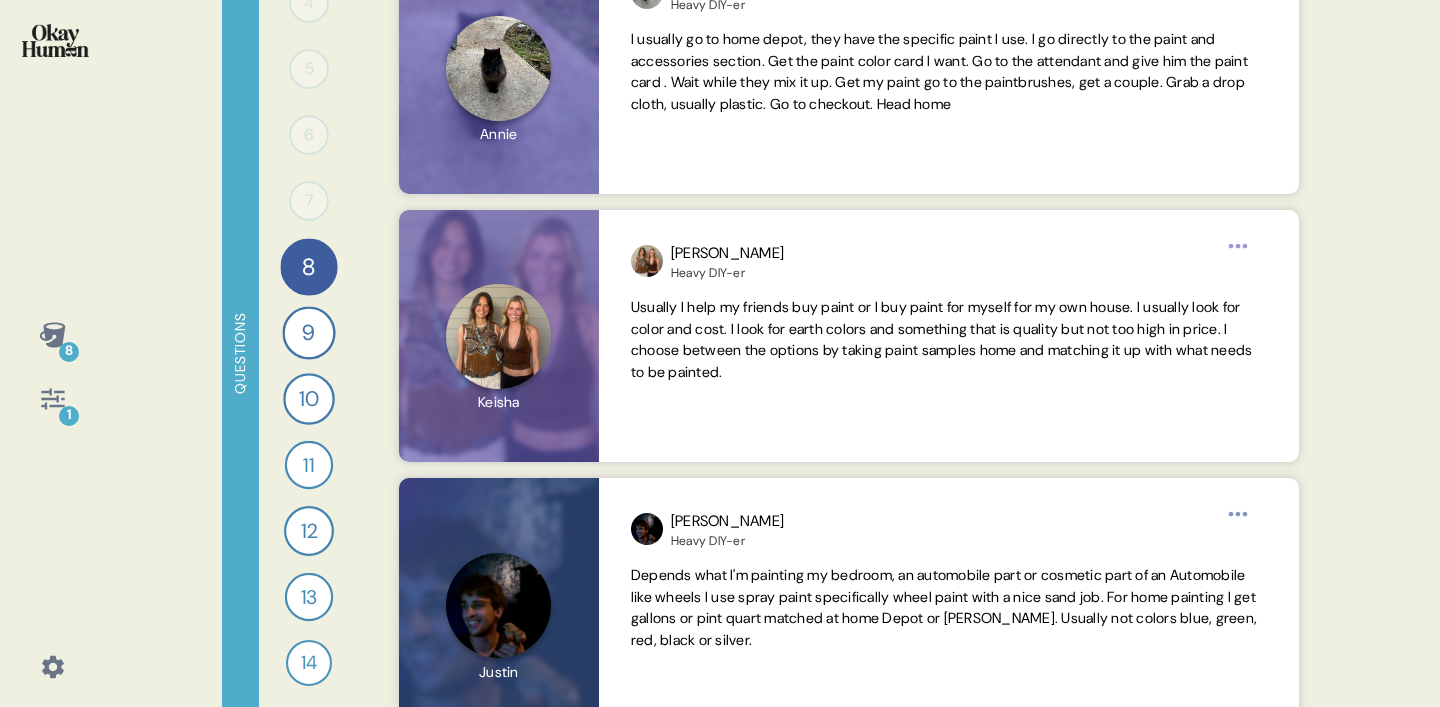 scroll, scrollTop: 0, scrollLeft: 0, axis: both 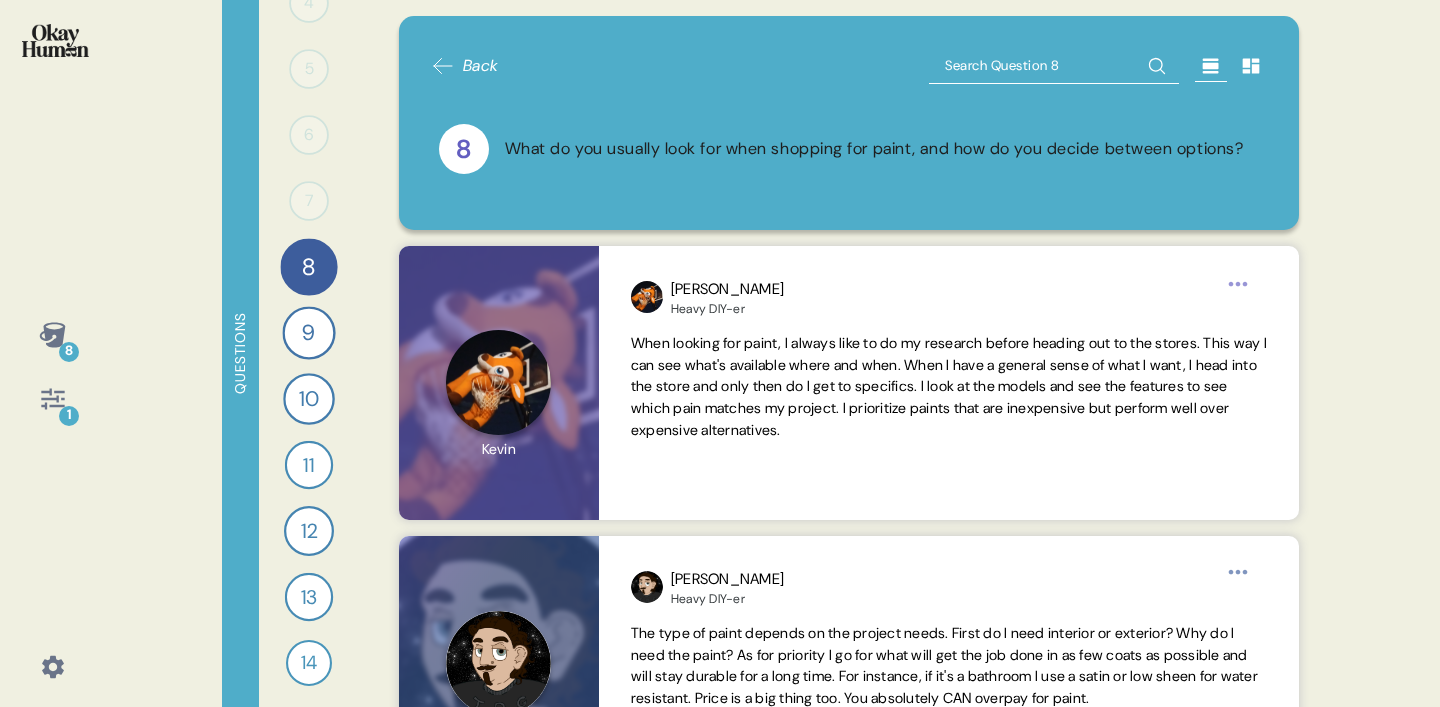 click on "8 1" at bounding box center [52, 367] 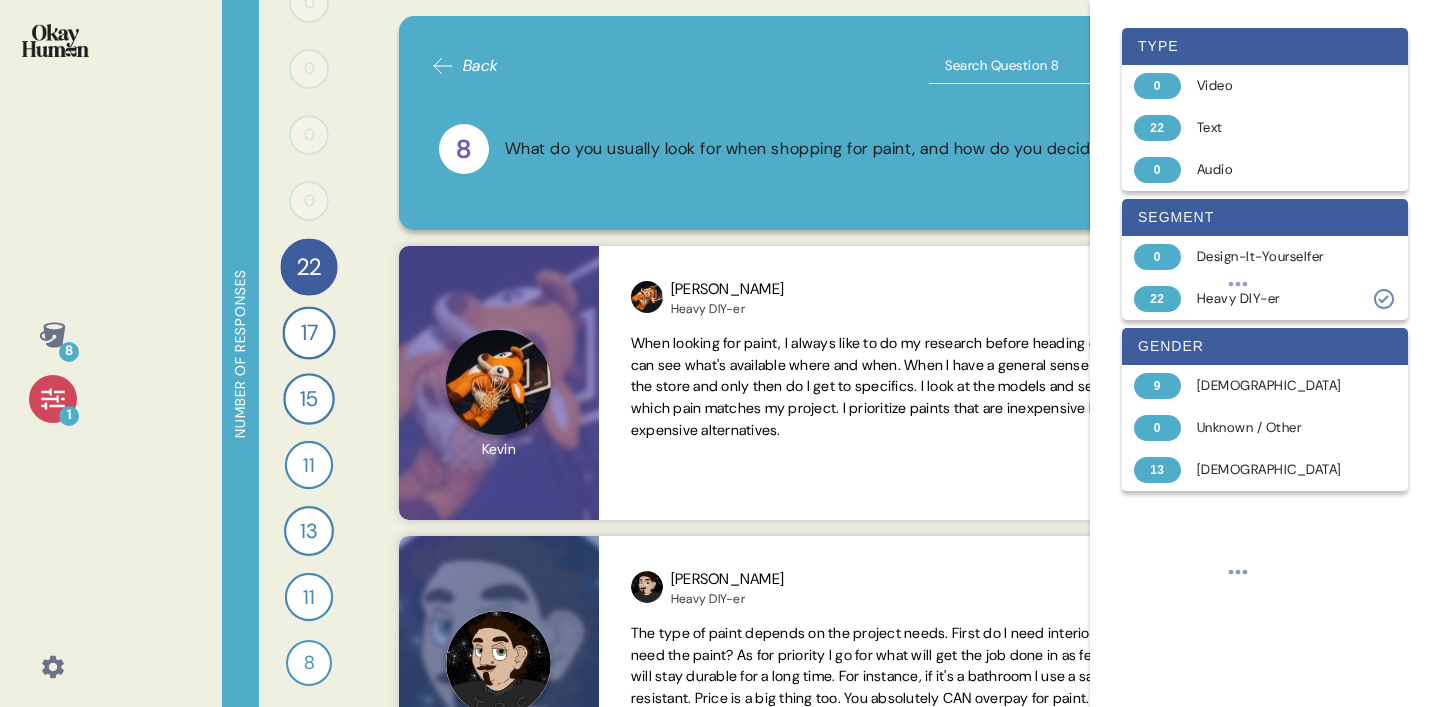click on "Back" at bounding box center [481, 66] 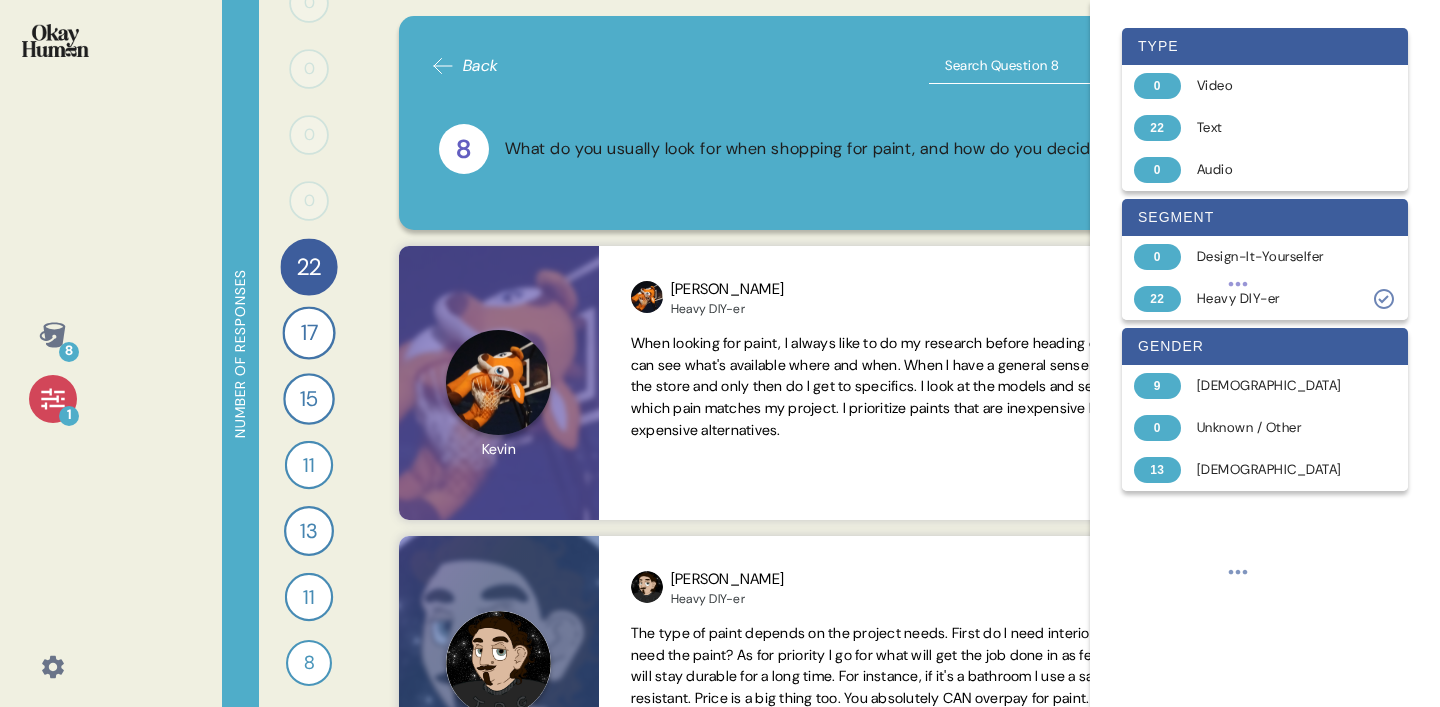 click on "Back" at bounding box center [481, 66] 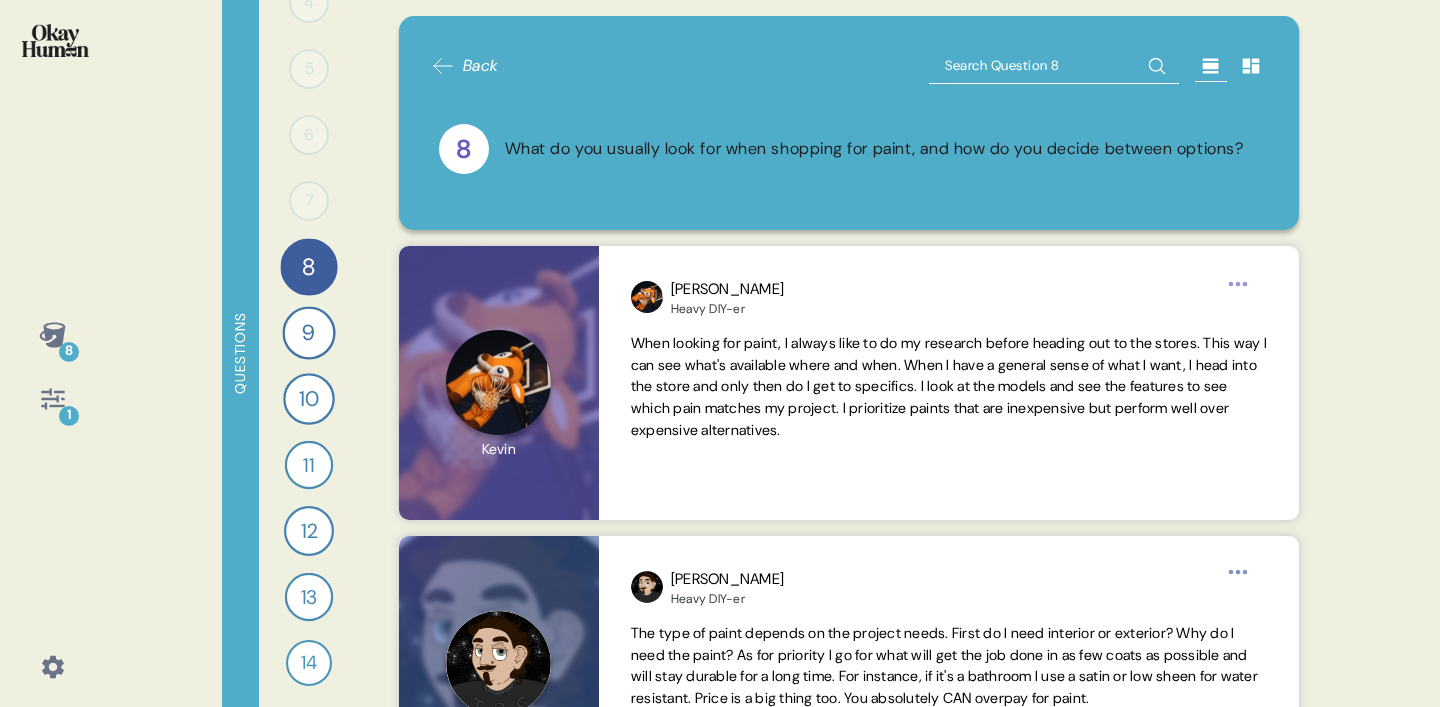 click 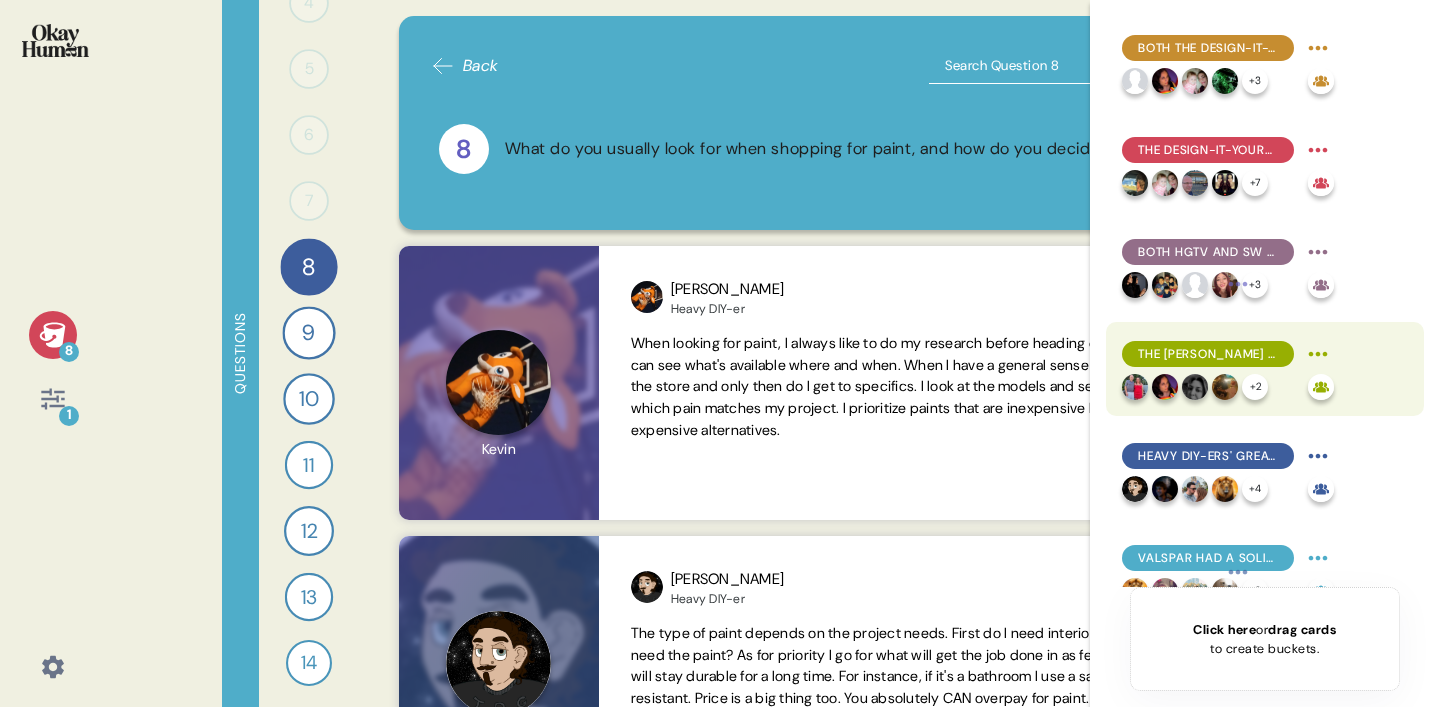 scroll, scrollTop: 237, scrollLeft: 0, axis: vertical 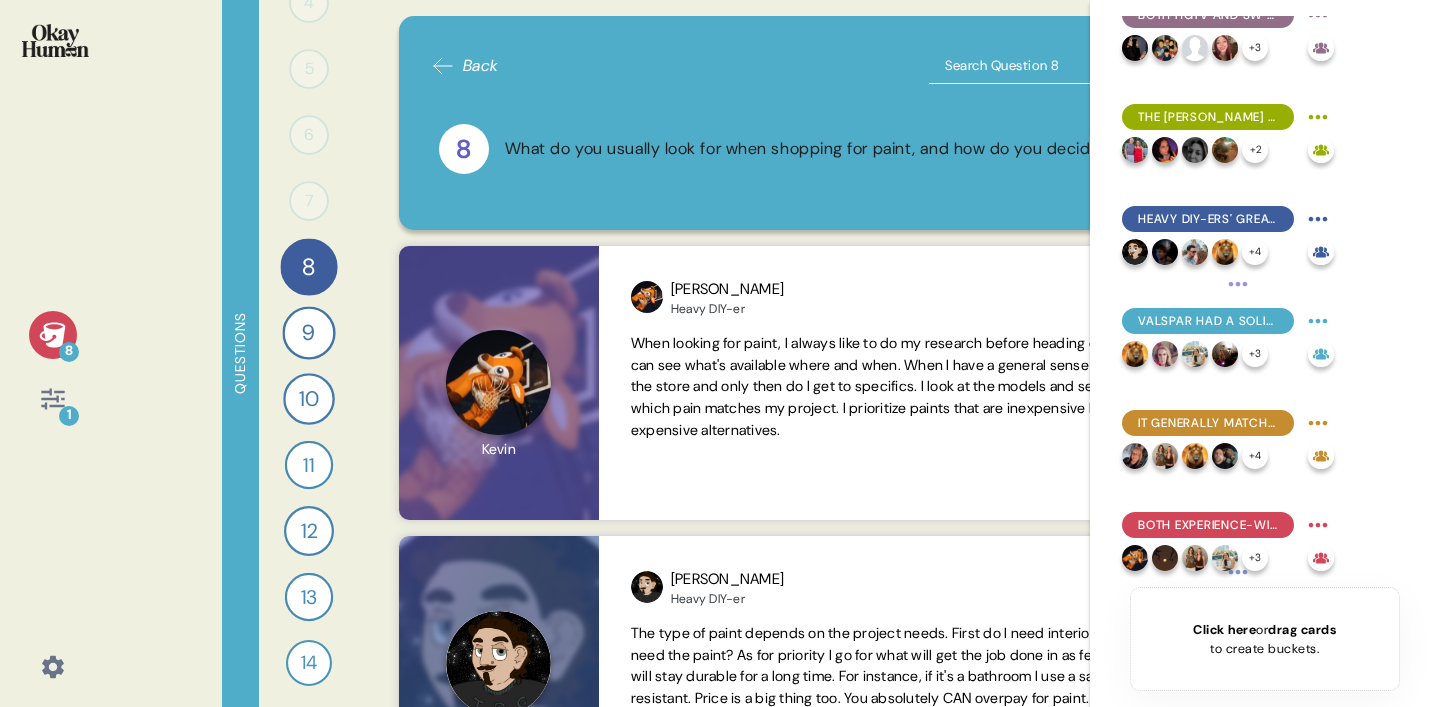click on "8 1 Questions 1 0 Responses Responses 2 0 Responses Responses 3 0 Responses Responses 4 0 Responses Responses 5 0 Responses Responses 6 0 Responses Responses 7 0 Responses Responses 8 What do you usually look for when shopping for paint, and how do you decide between options? 22 Responses text Responses 9 After viewing the Valspar image, what were your gut reactions and what stood out most to you? 17 Responses text Responses 10 How well does this Valspar image line up with your priorities when choosing paint—what fits and what doesn’t? 15 Responses text Responses 11 Based on the image, who do you think this paint brand is for, and who might it not be for? 11 Responses text Responses 12 How does knowing this paint comes from Valspar influence your opinion of it? 13 Responses text Responses 13 How does the image change or reinforce how you think about the Valspar brand? 11 Responses text Responses 14 Can you record a video explaining your thoughts on this Valspar paint line to another experienced painter? 8" at bounding box center [720, 353] 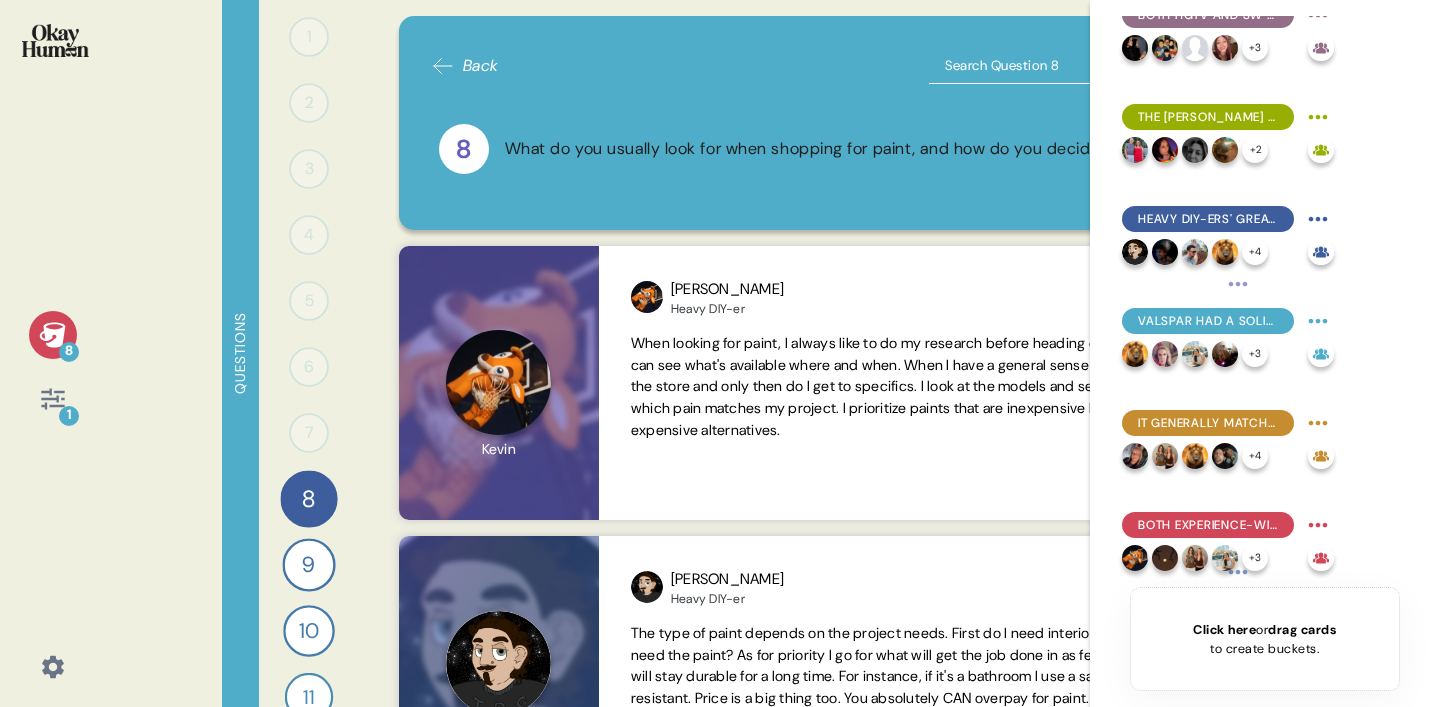 scroll, scrollTop: 0, scrollLeft: 0, axis: both 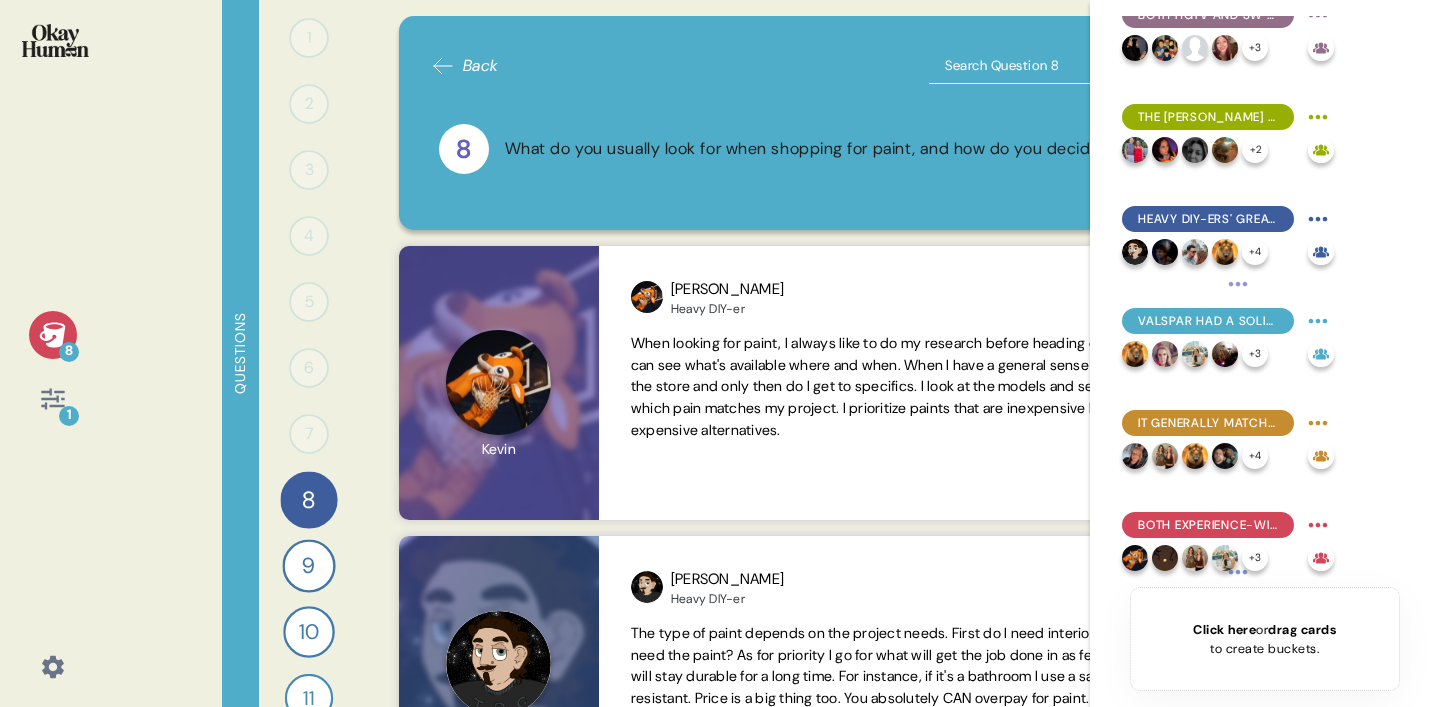 click on "Back" at bounding box center (465, 66) 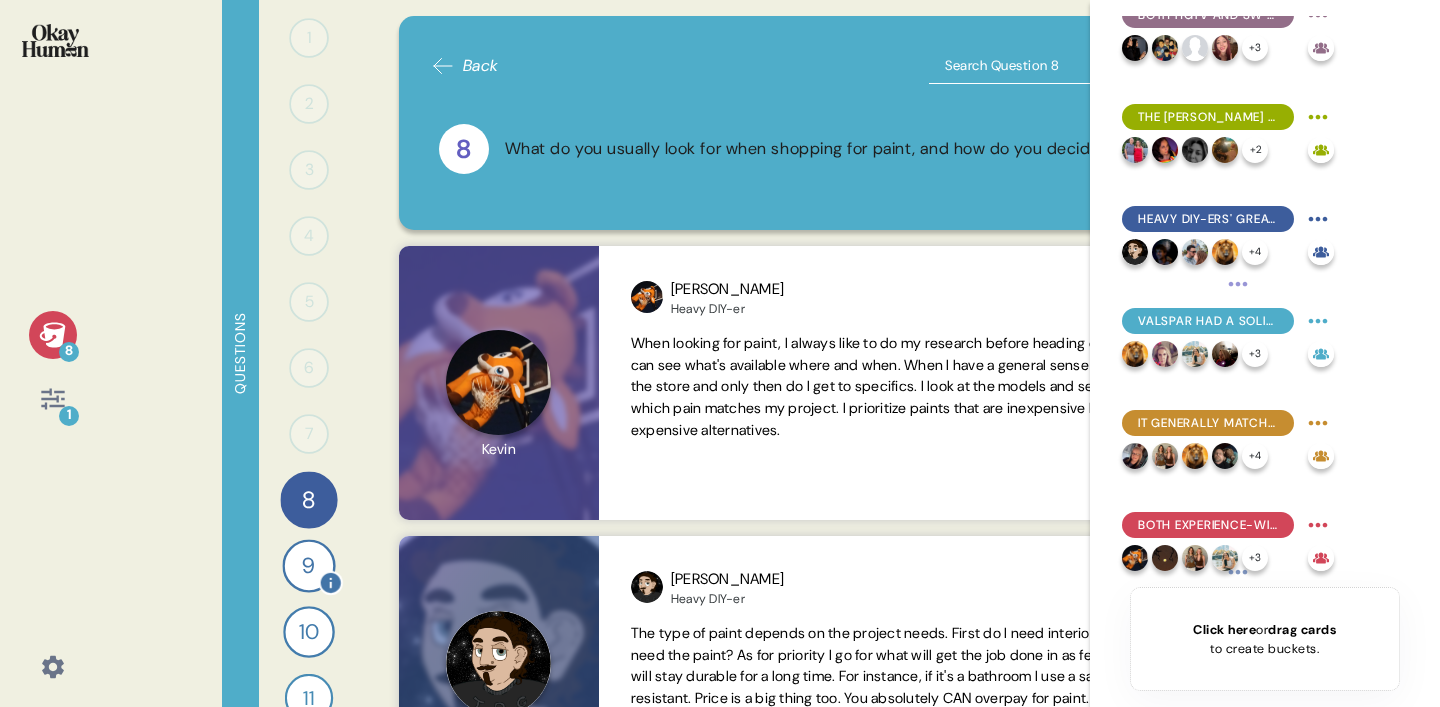 scroll, scrollTop: 233, scrollLeft: 0, axis: vertical 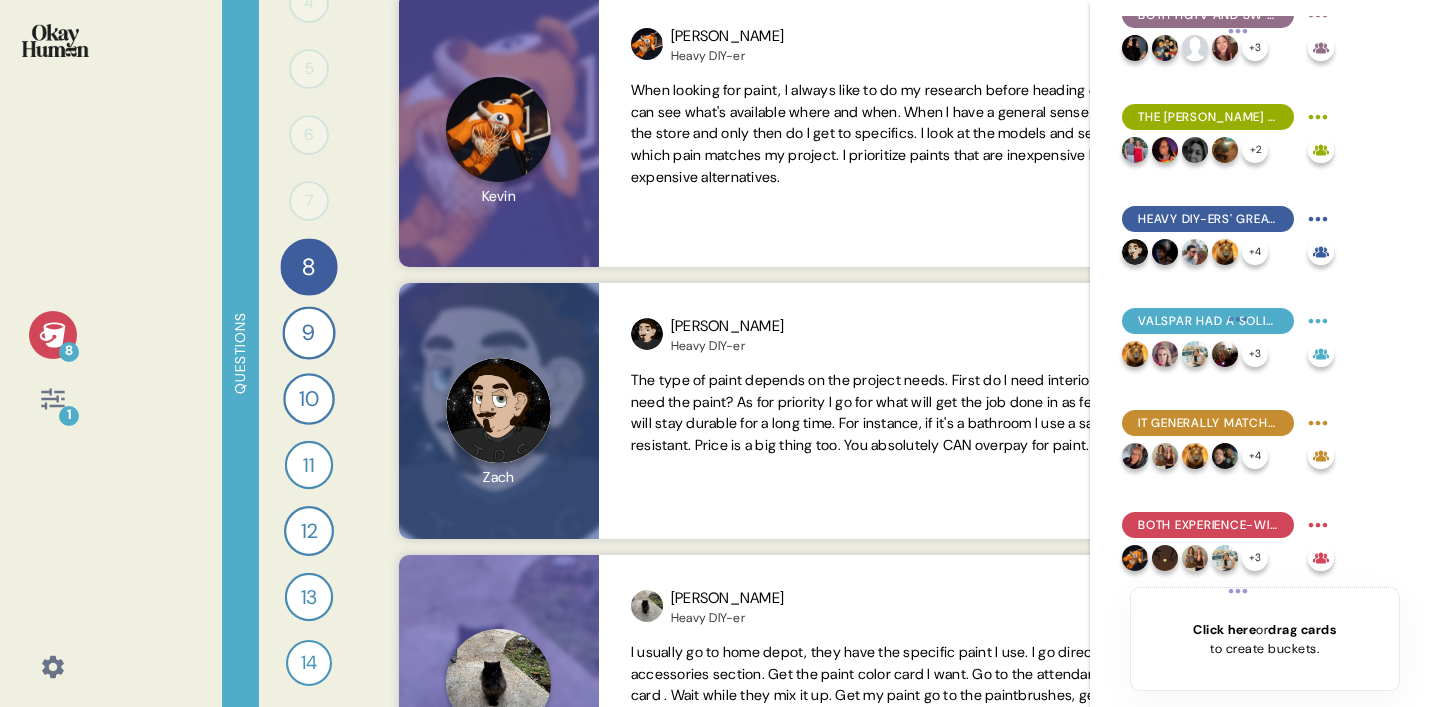 click on "1 0 Responses Responses 2 0 Responses Responses 3 0 Responses Responses 4 0 Responses Responses 5 0 Responses Responses 6 0 Responses Responses 7 0 Responses Responses 8 What do you usually look for when shopping for paint, and how do you decide between options? 22 Responses text Responses 9 After viewing the Valspar image, what were your gut reactions and what stood out most to you? 17 Responses text Responses 10 How well does this Valspar image line up with your priorities when choosing paint—what fits and what doesn’t? 15 Responses text Responses 11 Based on the image, who do you think this paint brand is for, and who might it not be for? 11 Responses text Responses 12 How does knowing this paint comes from Valspar influence your opinion of it? 13 Responses text Responses 13 How does the image change or reinforce how you think about the Valspar brand? 11 Responses text Responses 14 Can you record a video explaining your thoughts on this Valspar paint line to another experienced painter? 8 Responses" at bounding box center [309, 353] 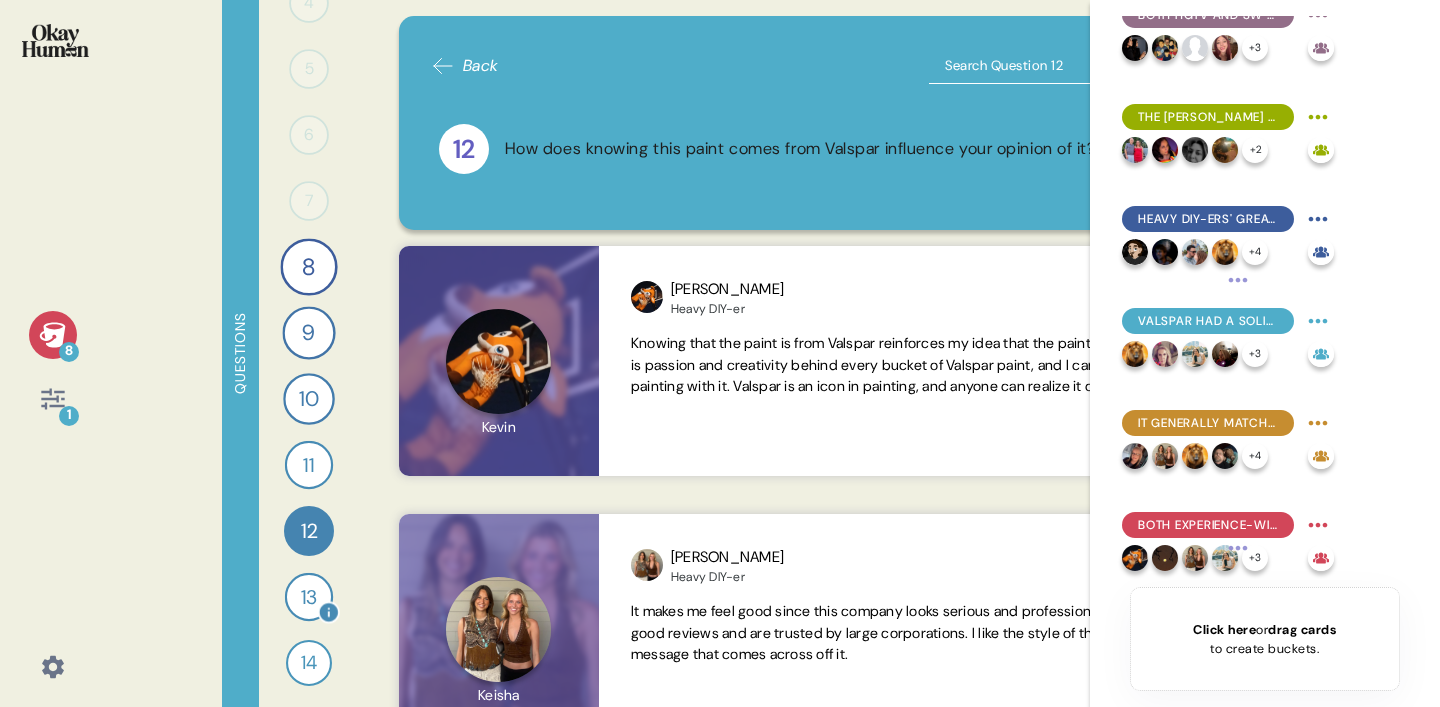 click on "13" at bounding box center (309, 597) 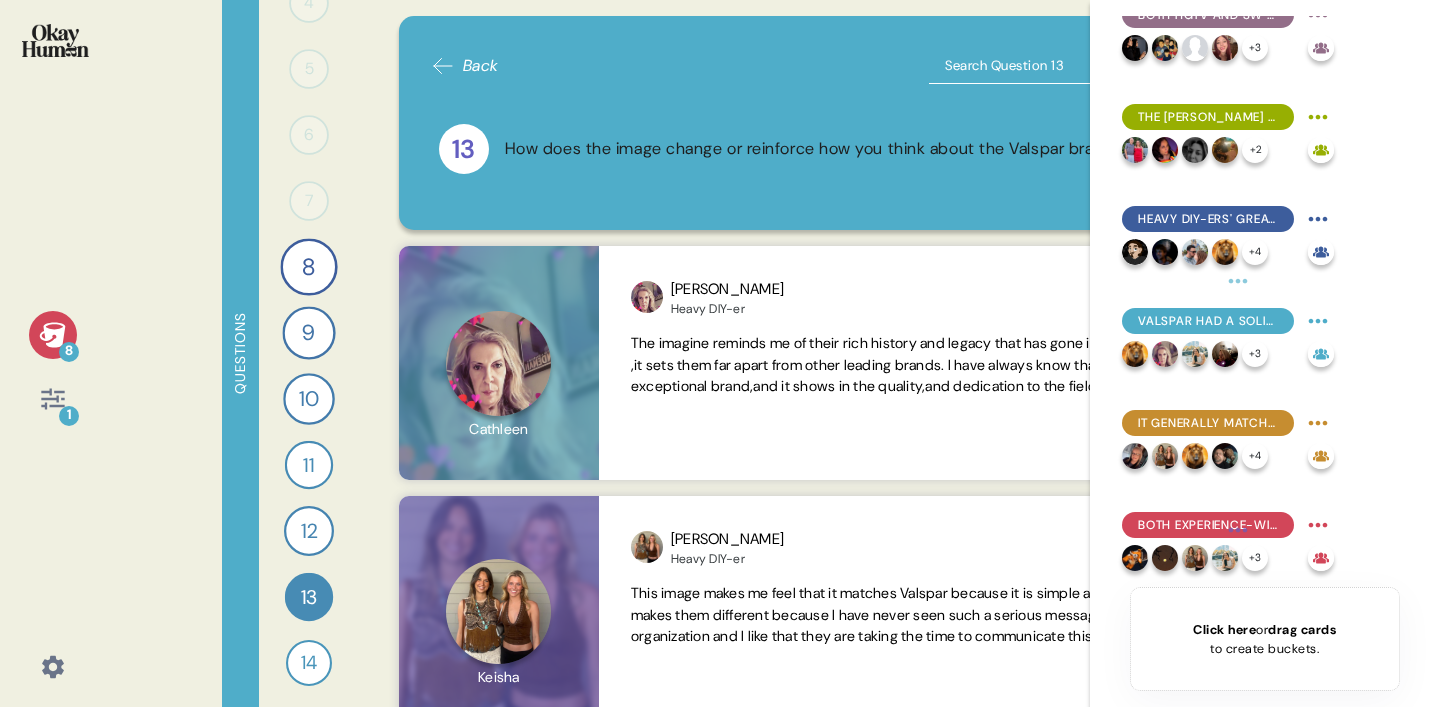 click on "1 0 Responses Responses 2 0 Responses Responses 3 0 Responses Responses 4 0 Responses Responses 5 0 Responses Responses 6 0 Responses Responses 7 0 Responses Responses 8 What do you usually look for when shopping for paint, and how do you decide between options? 22 Responses text Responses 9 After viewing the Valspar image, what were your gut reactions and what stood out most to you? 17 Responses text Responses 10 How well does this Valspar image line up with your priorities when choosing paint—what fits and what doesn’t? 15 Responses text Responses 11 Based on the image, who do you think this paint brand is for, and who might it not be for? 11 Responses text Responses 12 How does knowing this paint comes from Valspar influence your opinion of it? 13 Responses text Responses 13 How does the image change or reinforce how you think about the Valspar brand? 11 Responses text Responses 14 Can you record a video explaining your thoughts on this Valspar paint line to another experienced painter? 8 Responses" at bounding box center [309, 353] 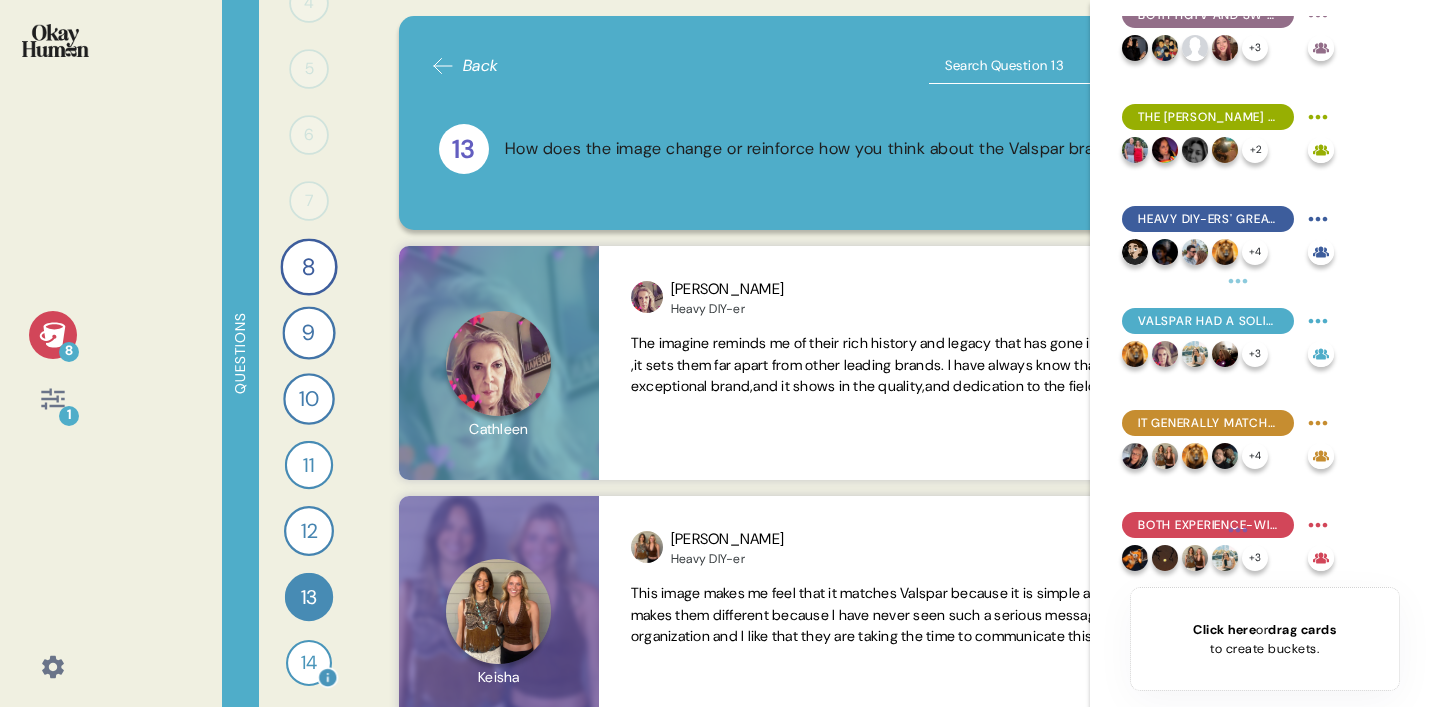 click on "14" at bounding box center (309, 663) 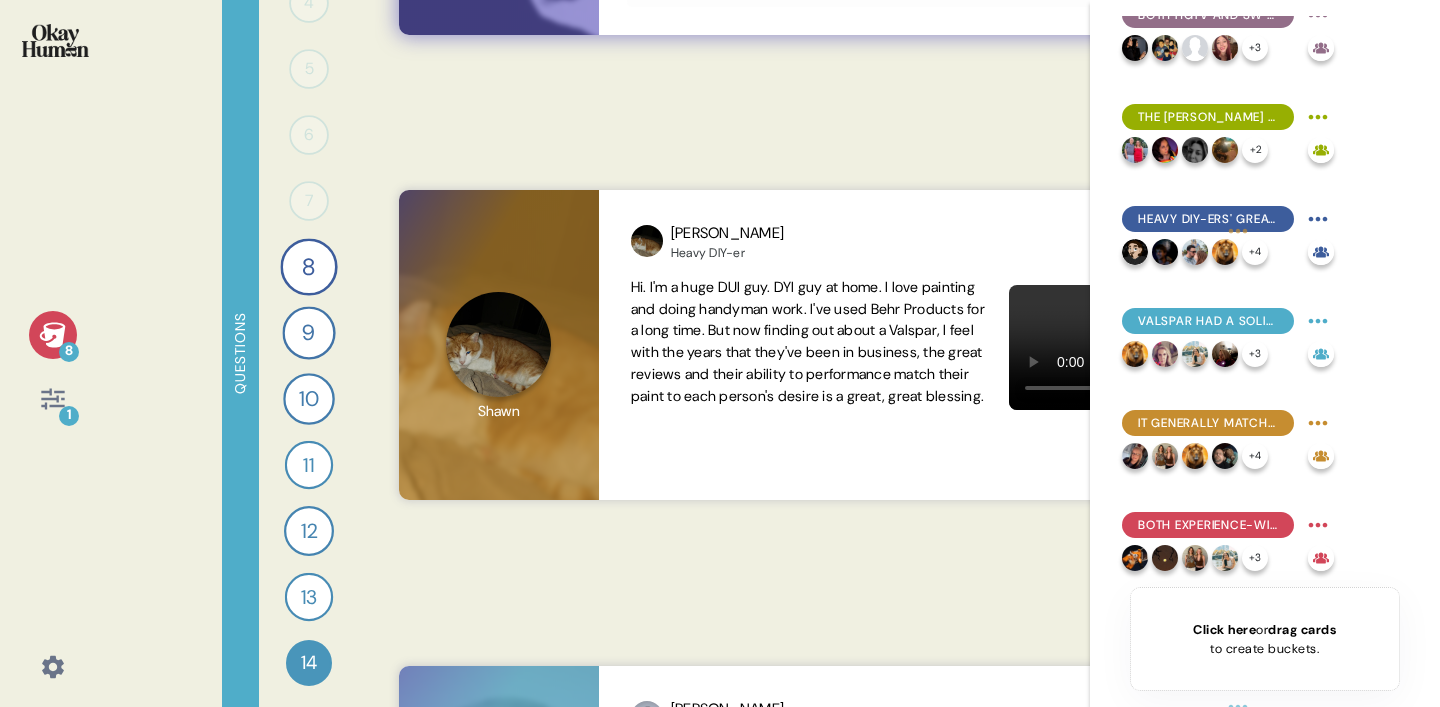 scroll, scrollTop: 531, scrollLeft: 0, axis: vertical 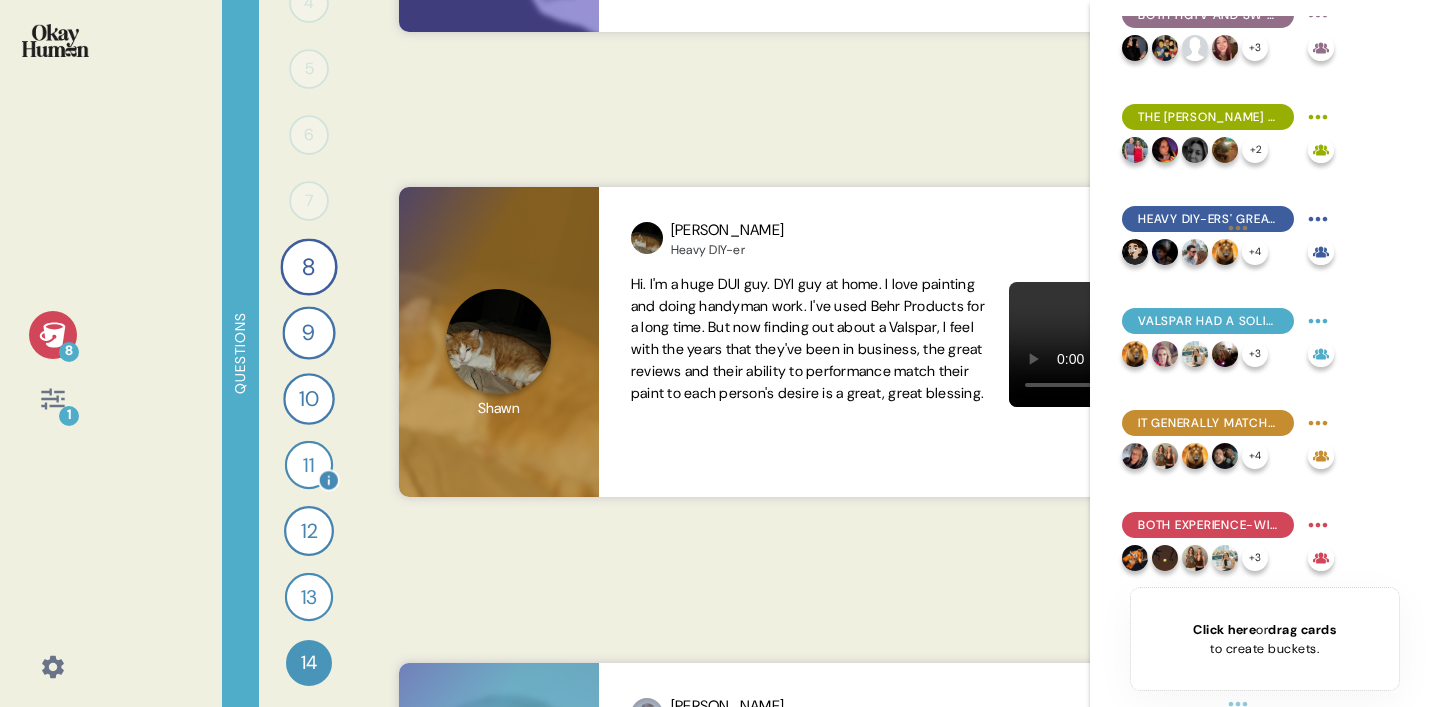 click on "11" at bounding box center [309, 465] 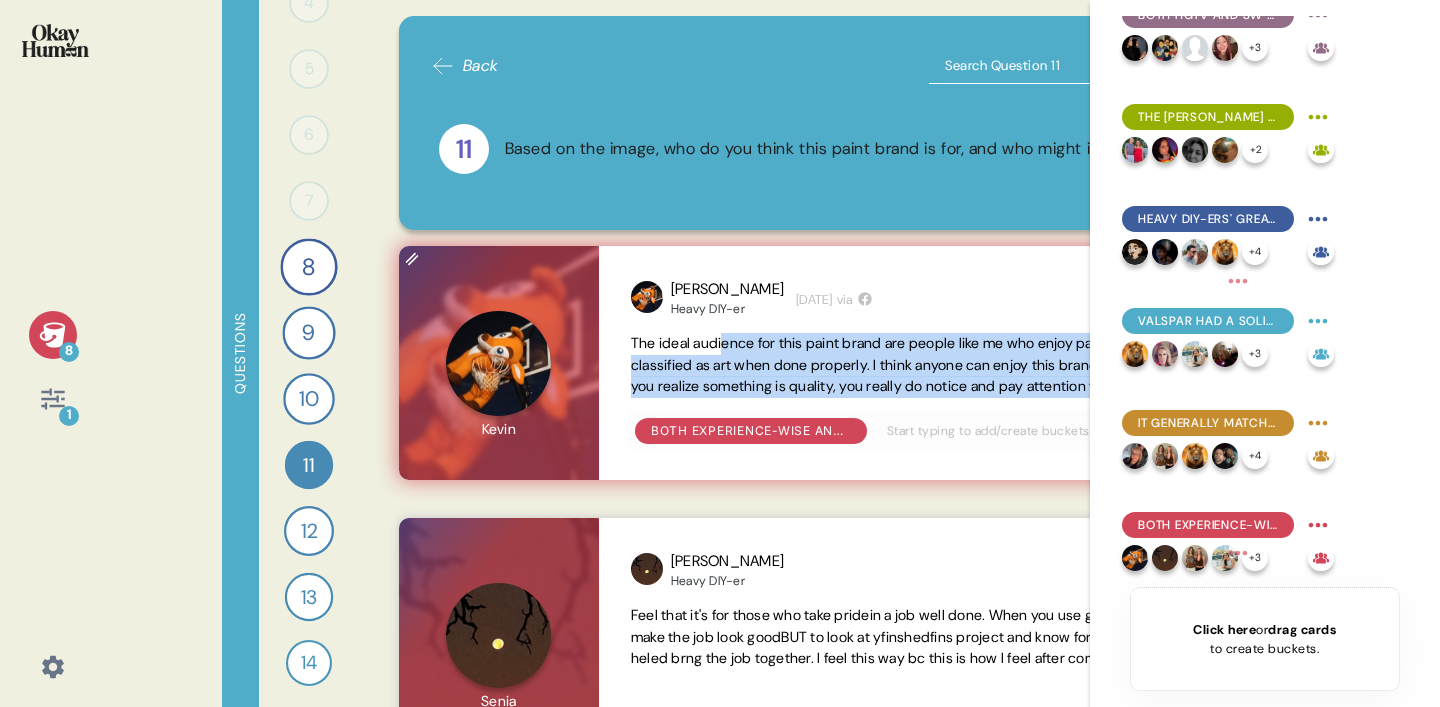 drag, startPoint x: 727, startPoint y: 343, endPoint x: 806, endPoint y: 414, distance: 106.21676 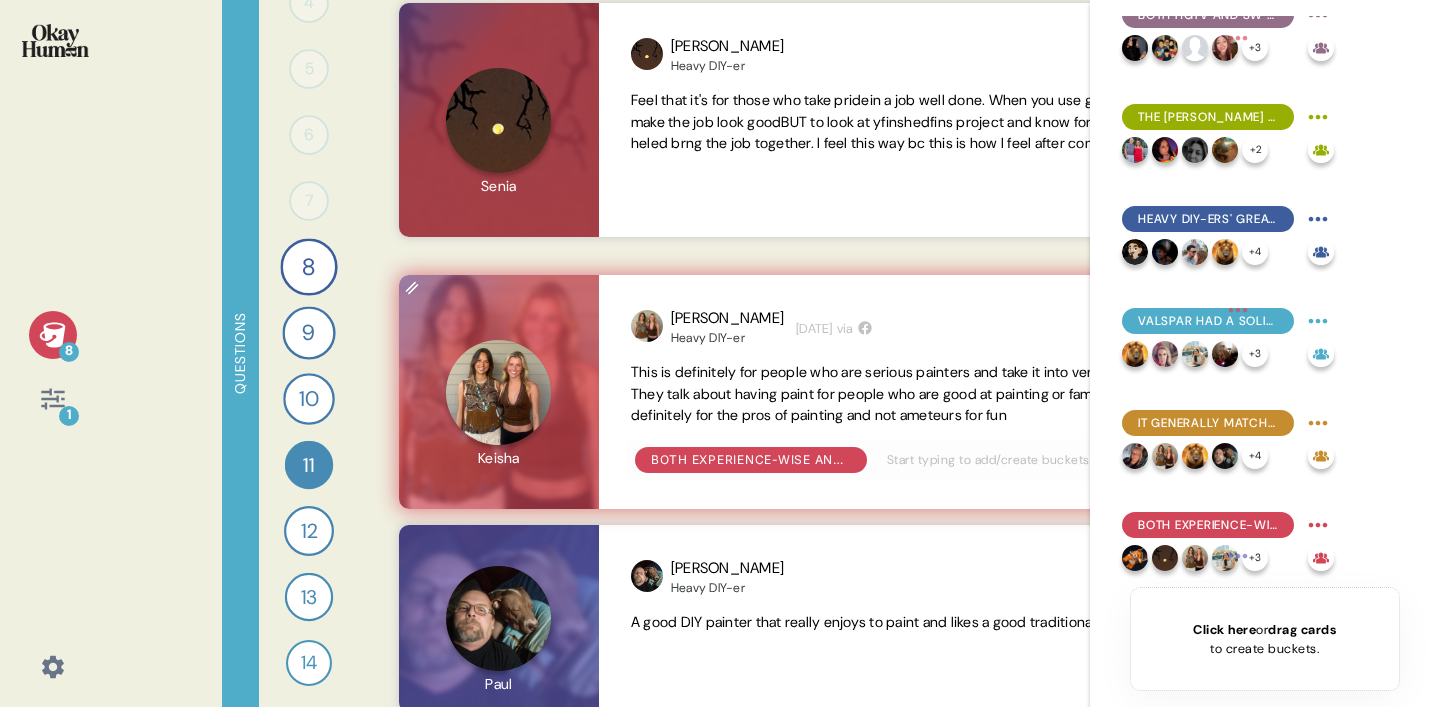 scroll, scrollTop: 514, scrollLeft: 0, axis: vertical 